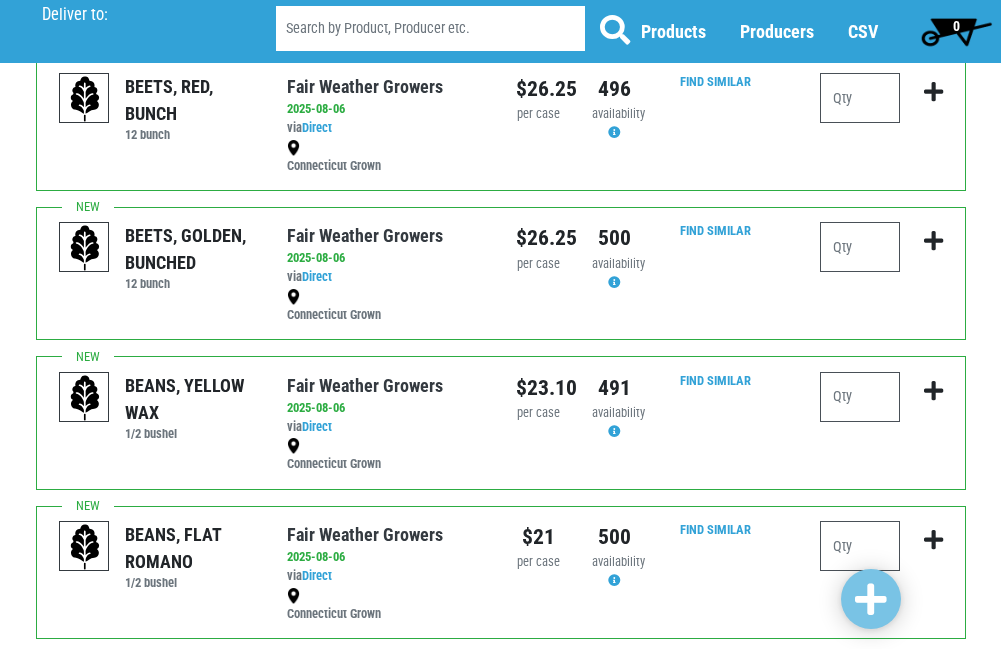 scroll, scrollTop: 1700, scrollLeft: 0, axis: vertical 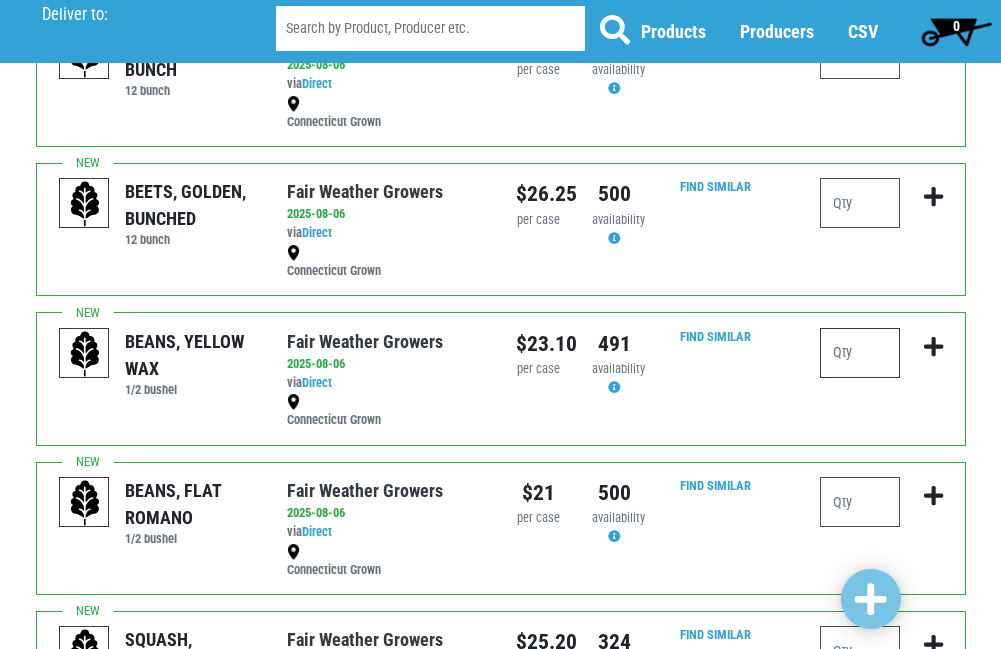 click at bounding box center [860, 353] 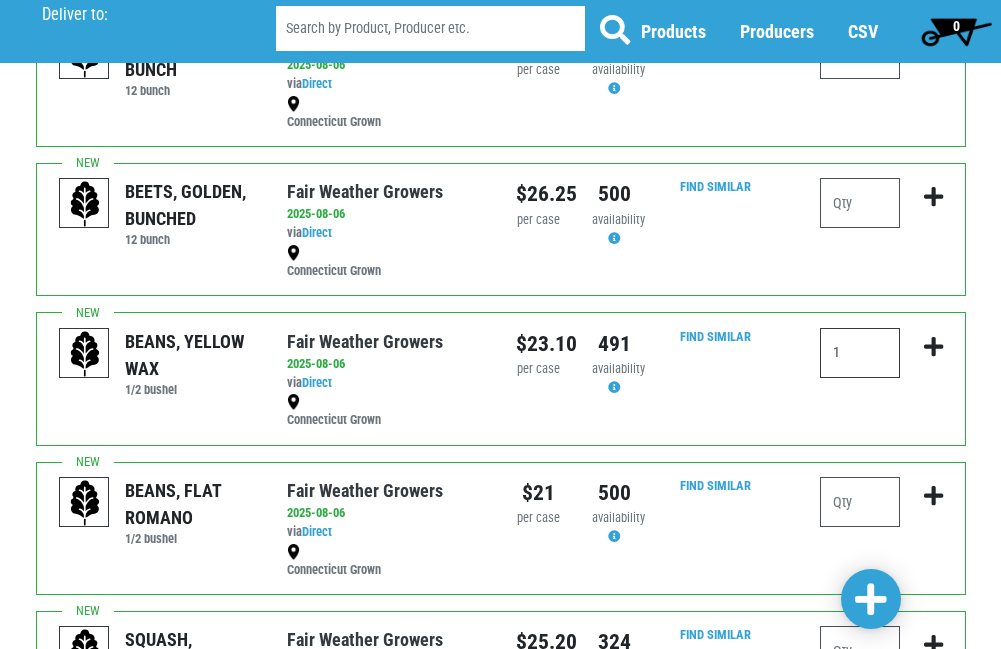 type on "1" 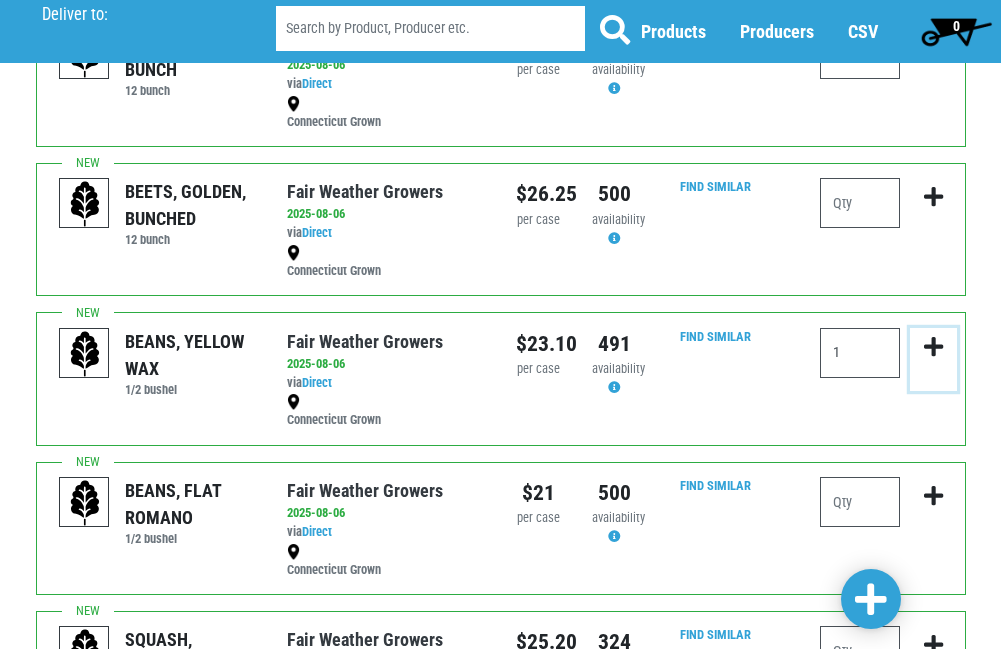 click at bounding box center [933, 347] 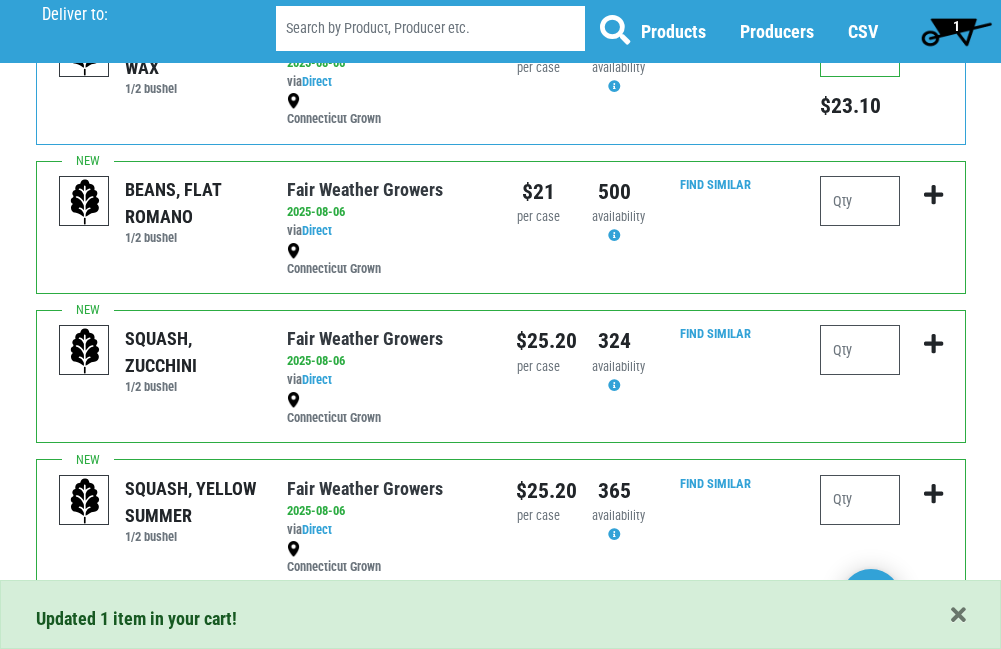 scroll, scrollTop: 2100, scrollLeft: 0, axis: vertical 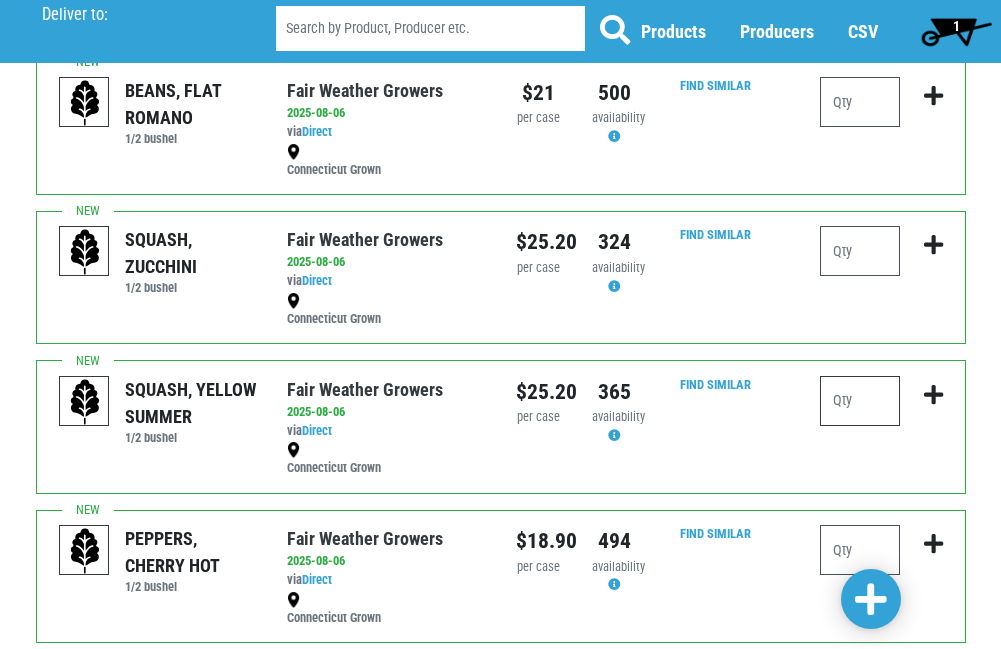 click at bounding box center [860, 401] 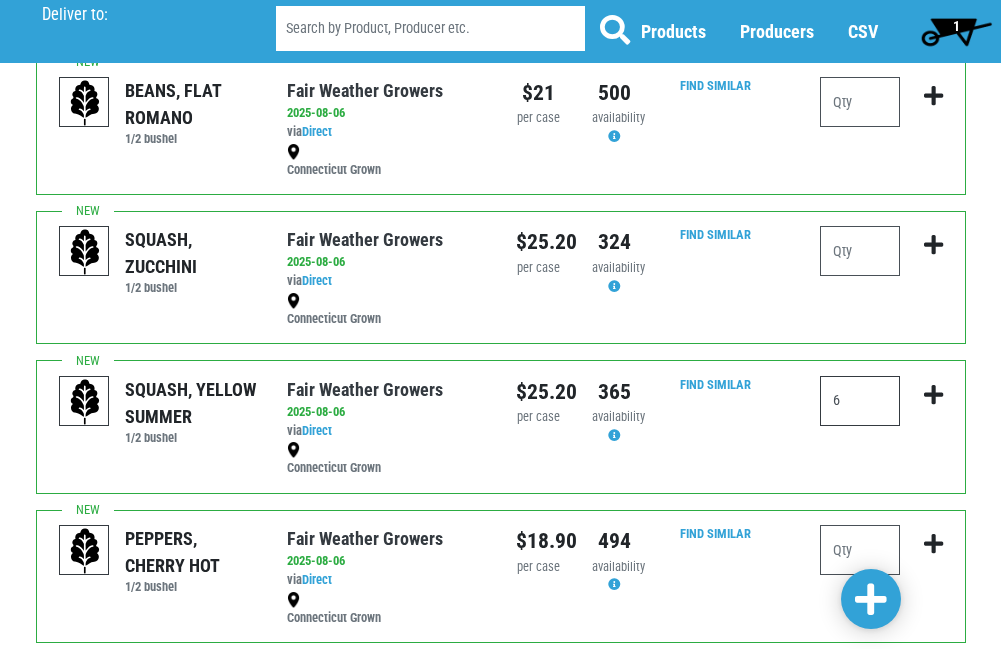 type on "6" 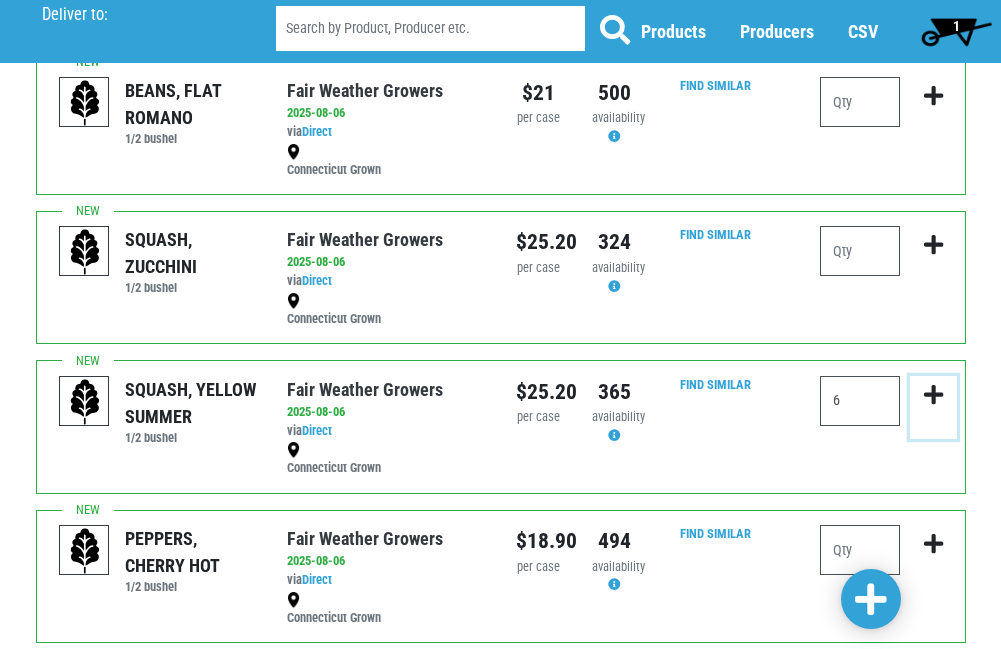 click at bounding box center [933, 395] 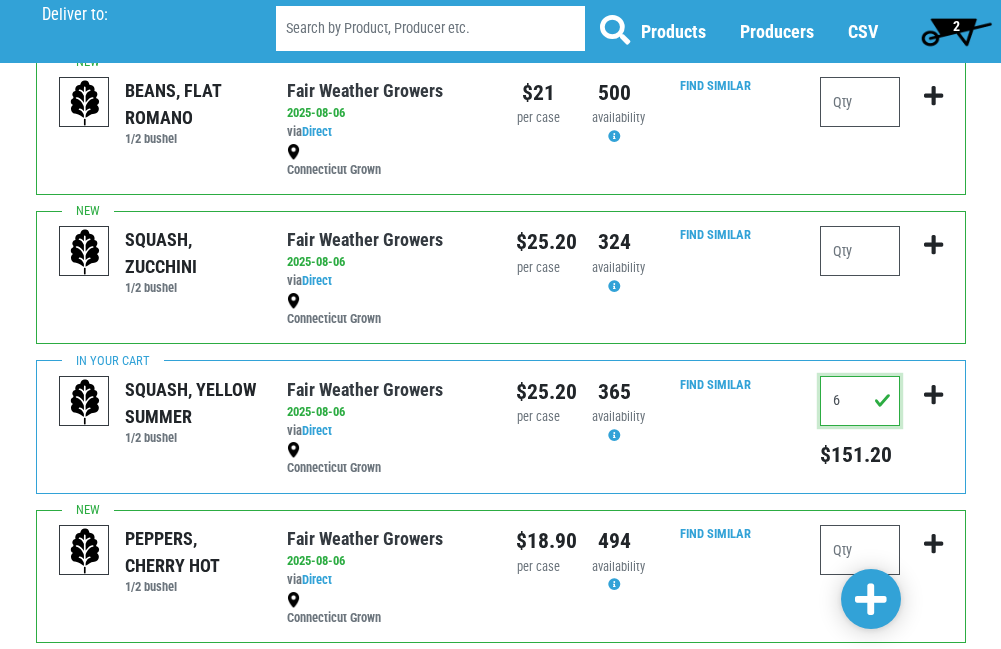 click on "6" at bounding box center [860, 401] 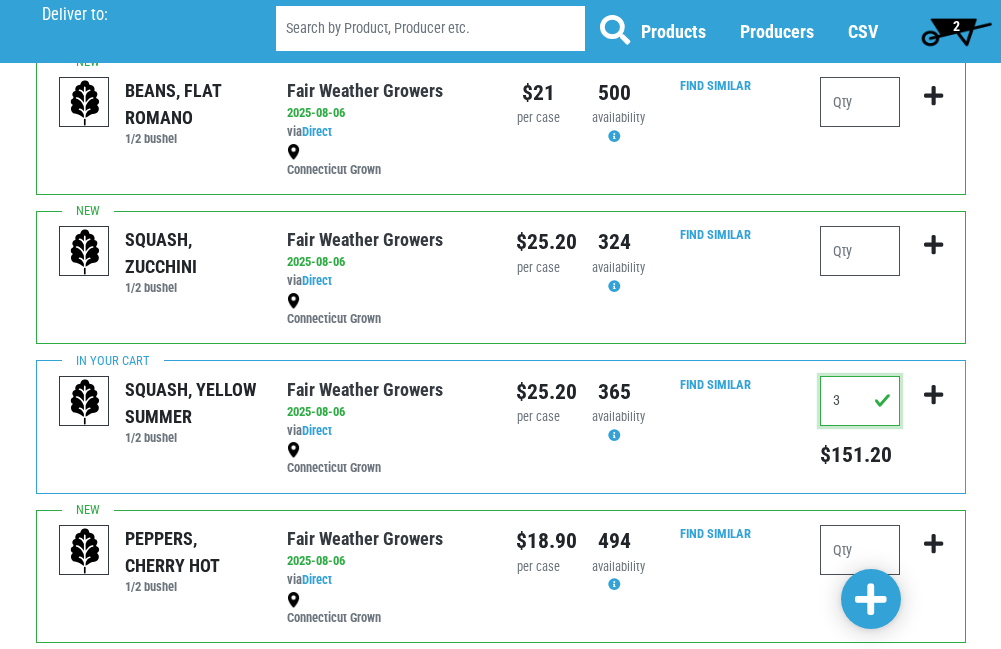 type on "3" 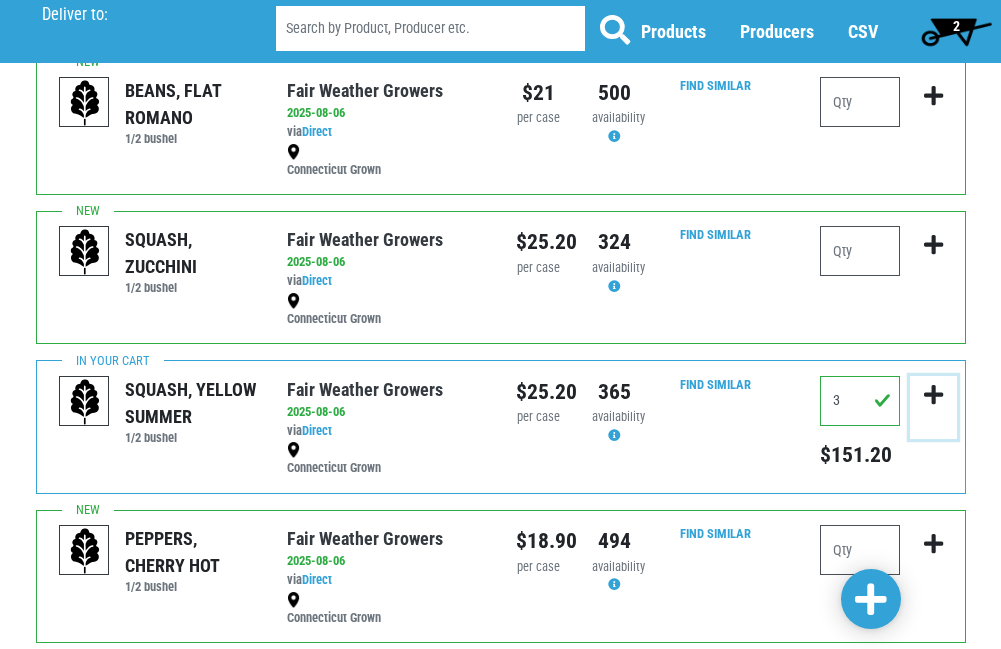 click at bounding box center (933, 395) 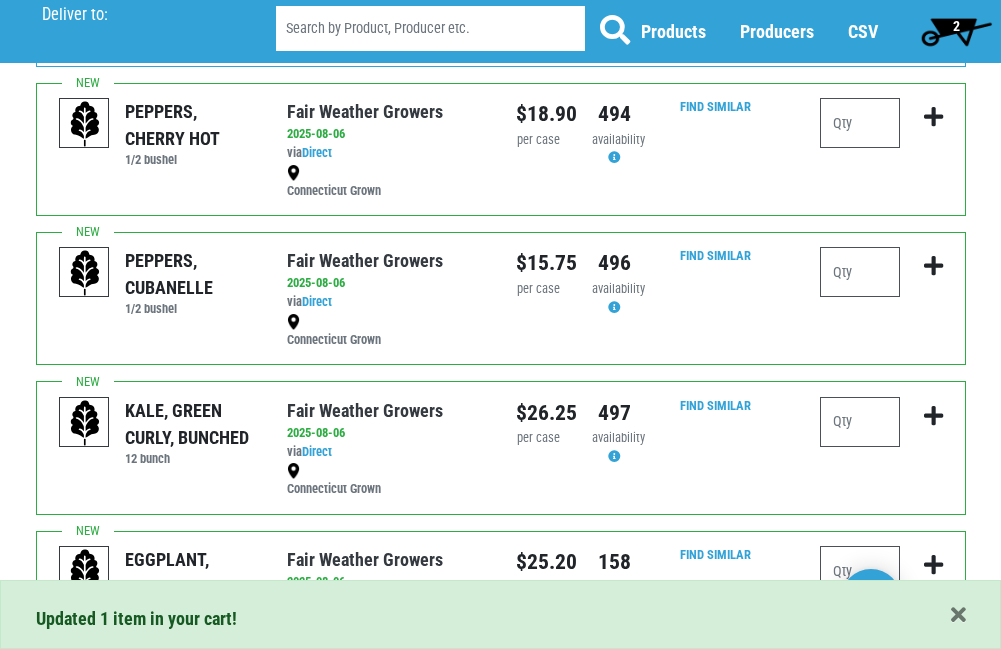 scroll, scrollTop: 2669, scrollLeft: 0, axis: vertical 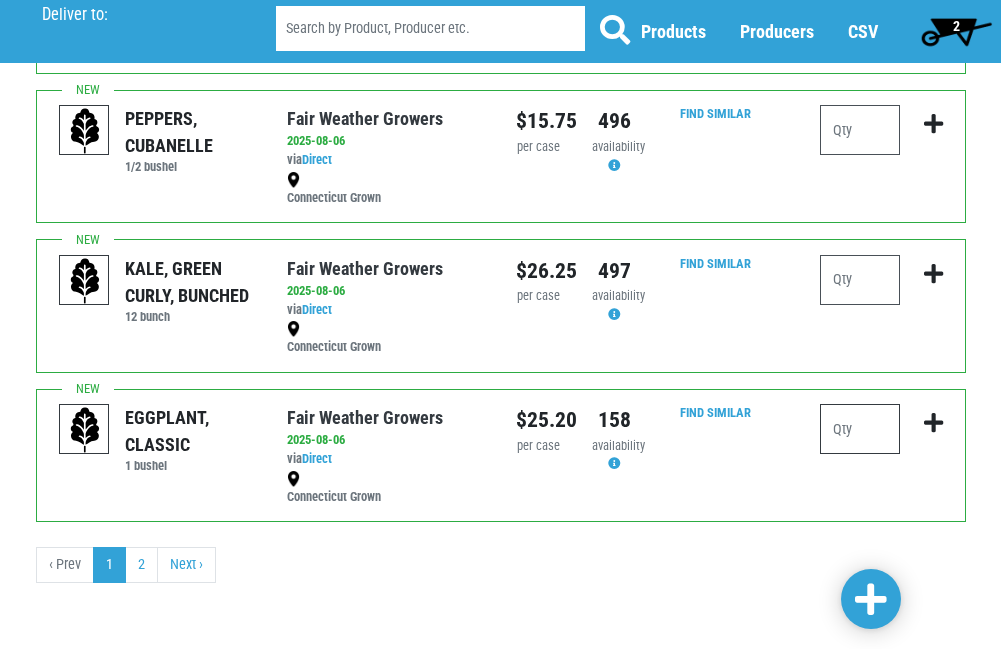 click at bounding box center [860, 429] 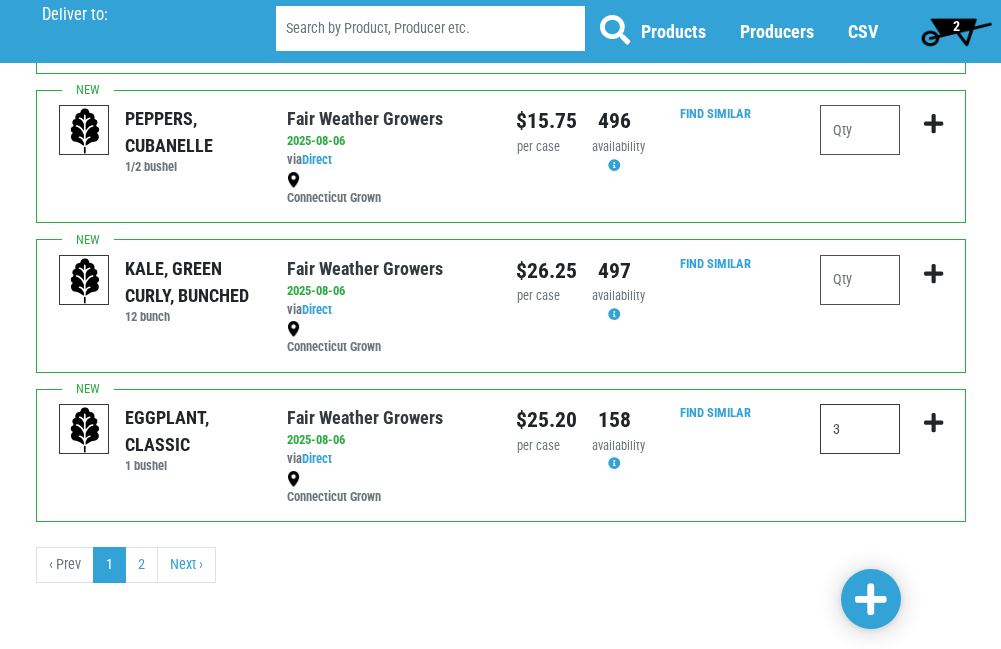type on "3" 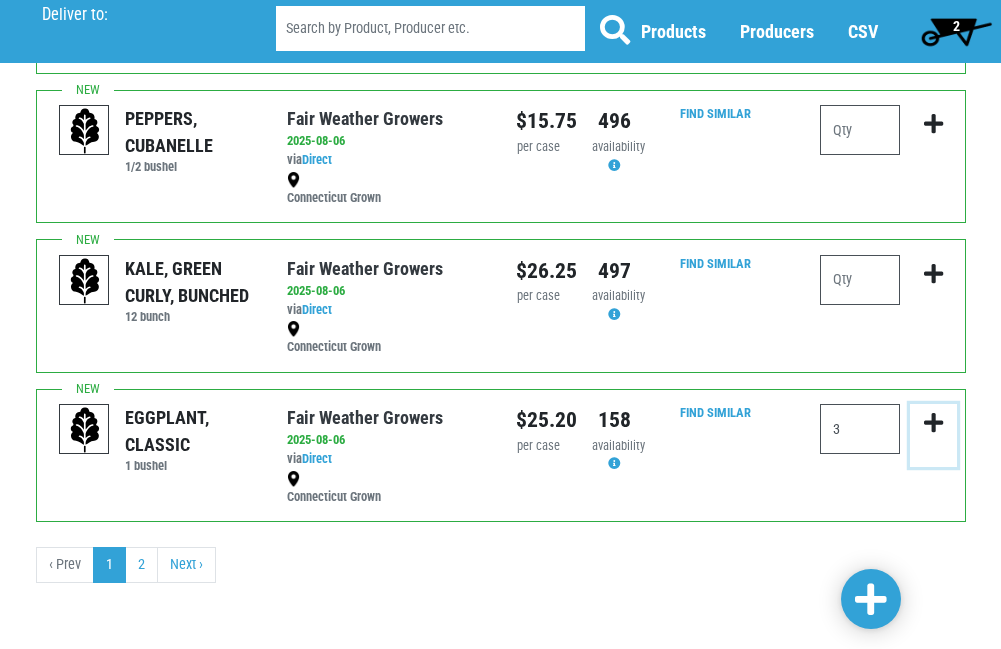 click at bounding box center [933, 423] 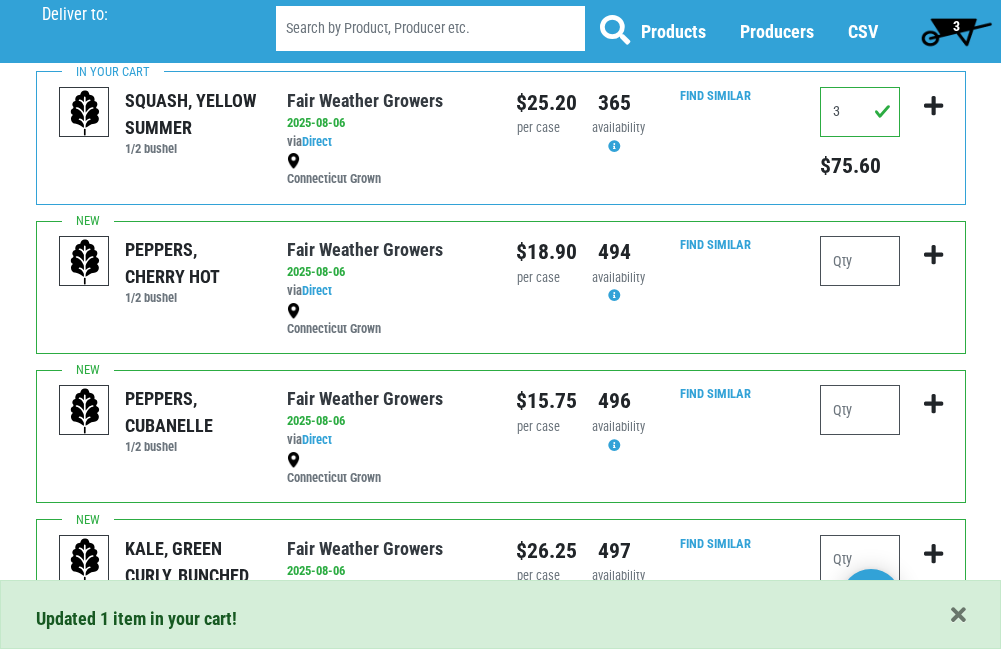 scroll, scrollTop: 2669, scrollLeft: 0, axis: vertical 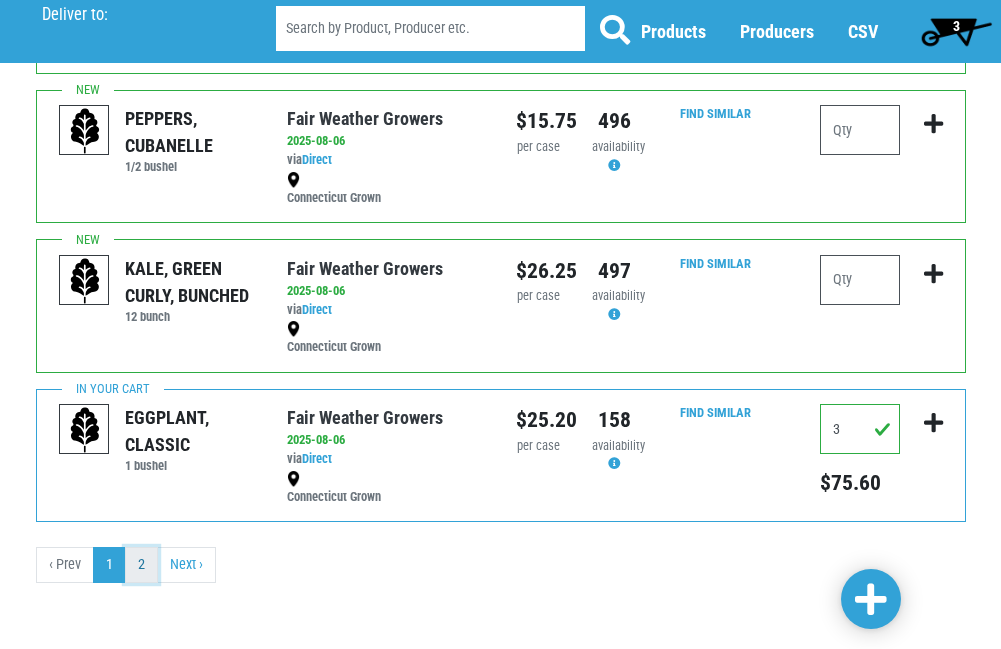 click on "2" at bounding box center (141, 565) 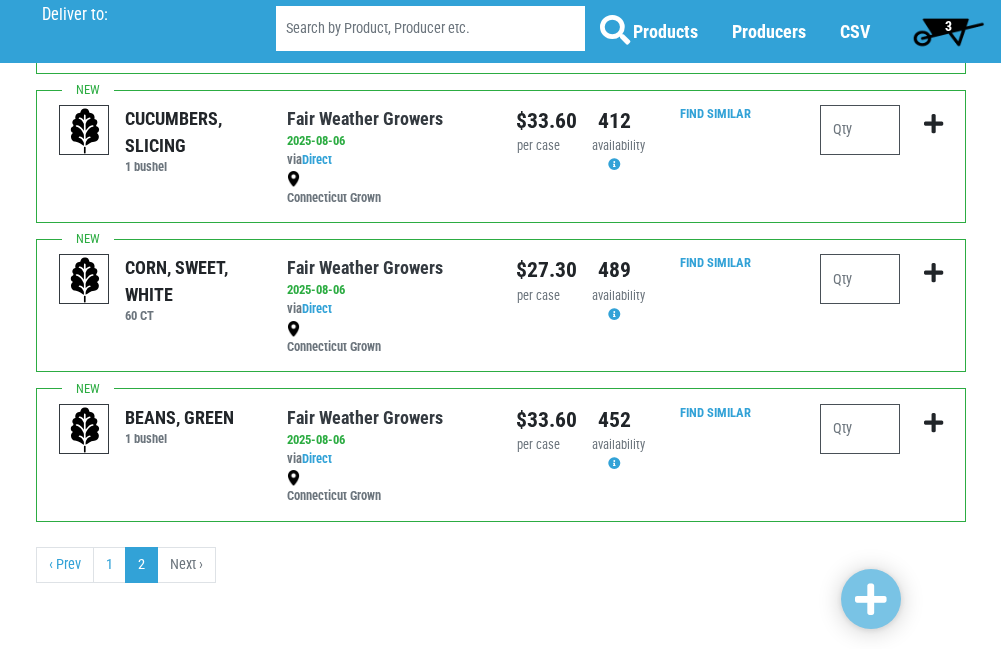 scroll, scrollTop: 0, scrollLeft: 0, axis: both 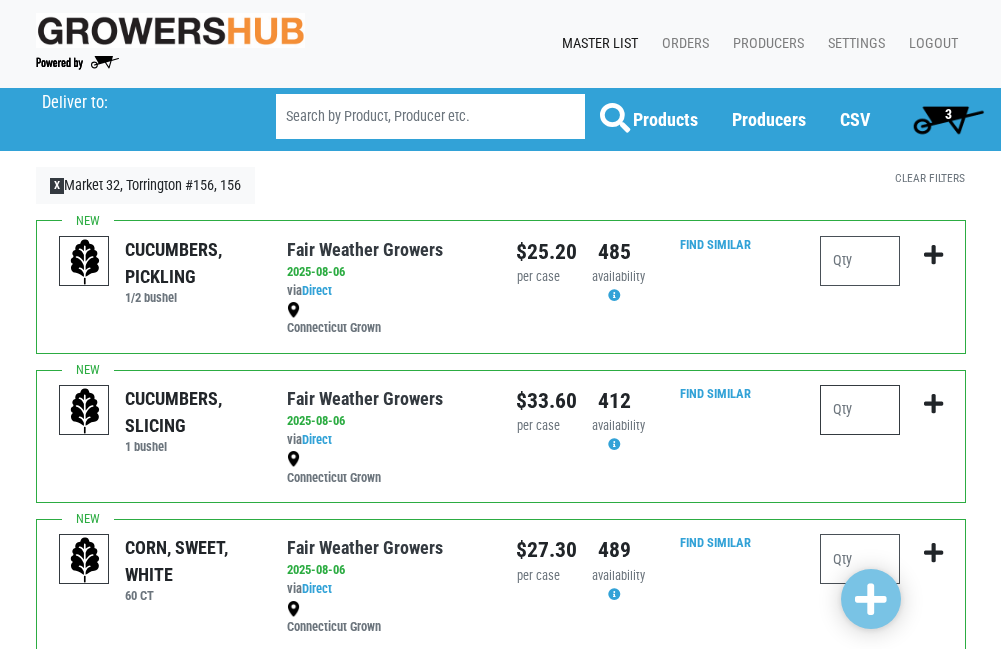 click at bounding box center (860, 410) 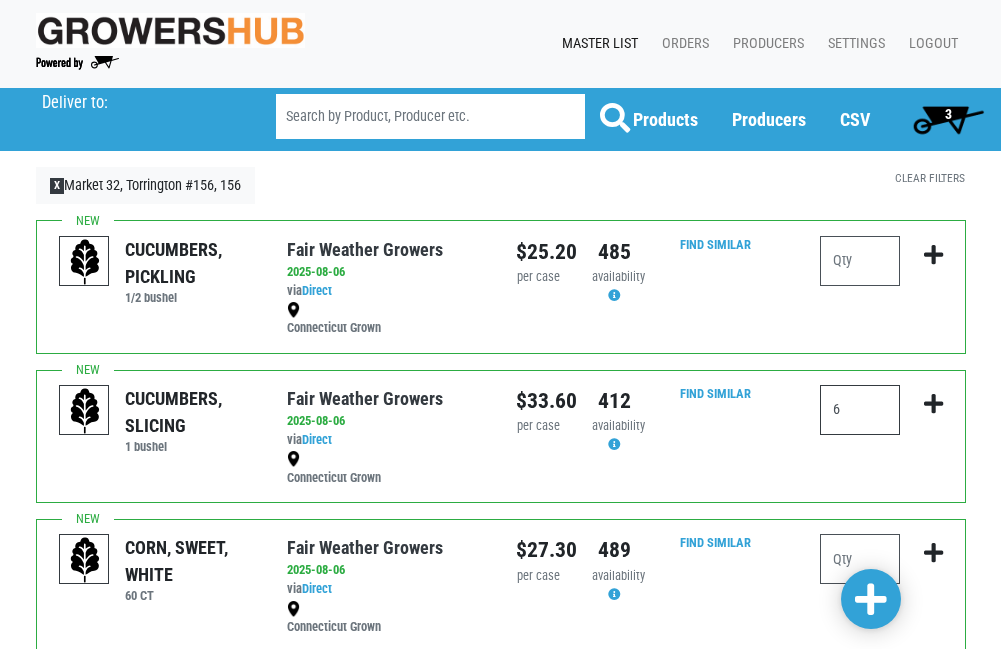 type on "6" 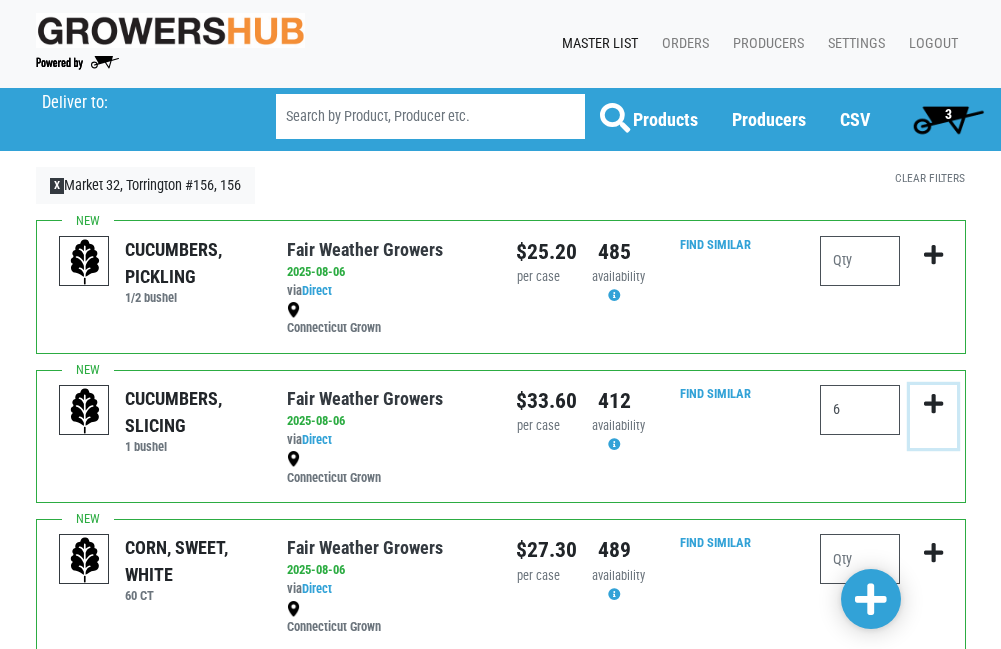 click at bounding box center [933, 404] 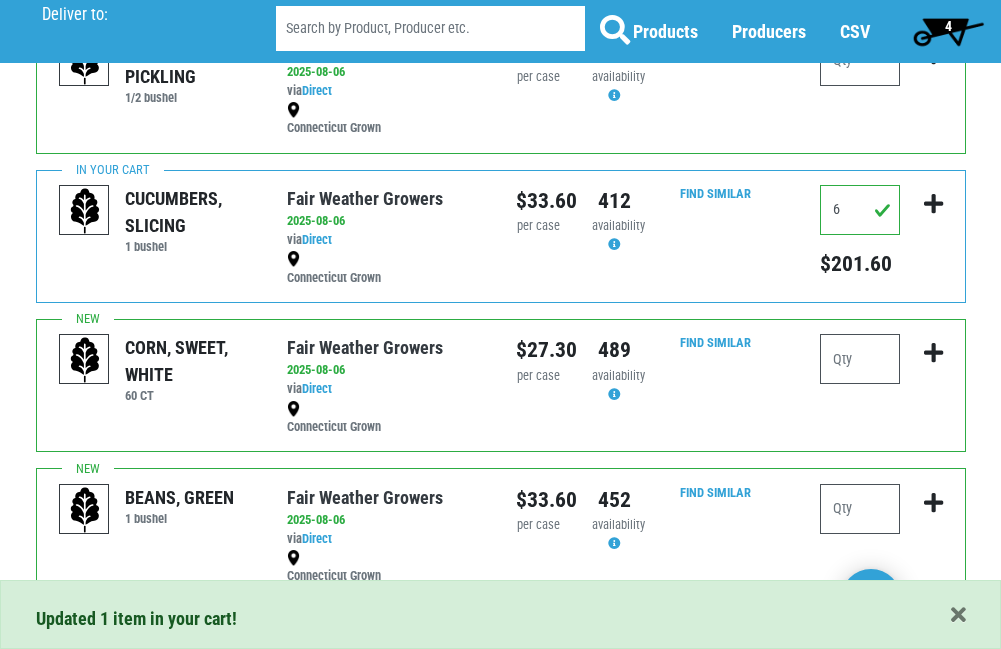 scroll, scrollTop: 280, scrollLeft: 0, axis: vertical 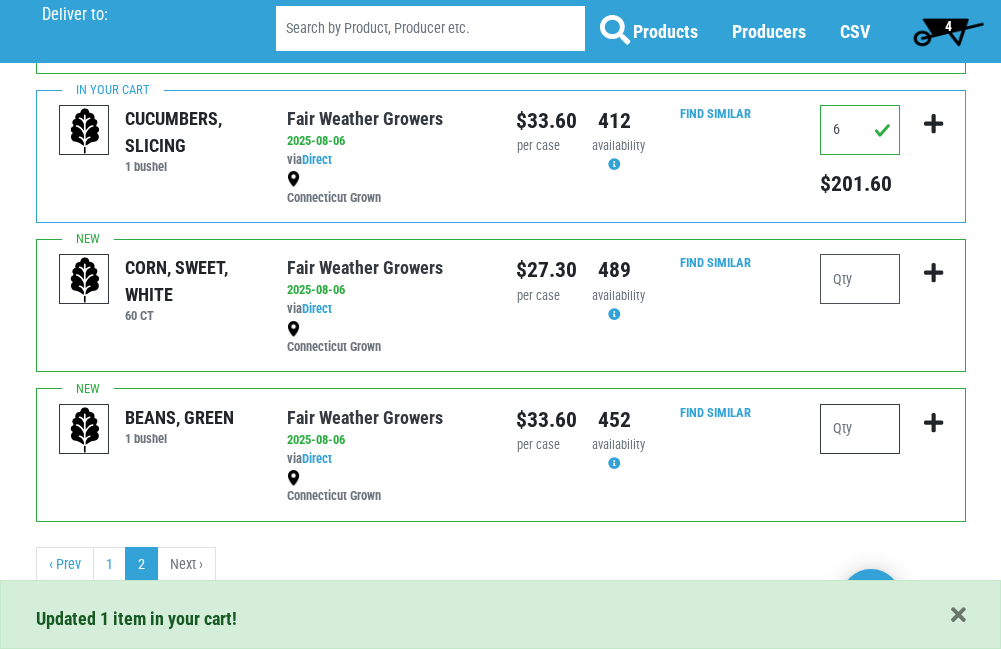 click at bounding box center [860, 429] 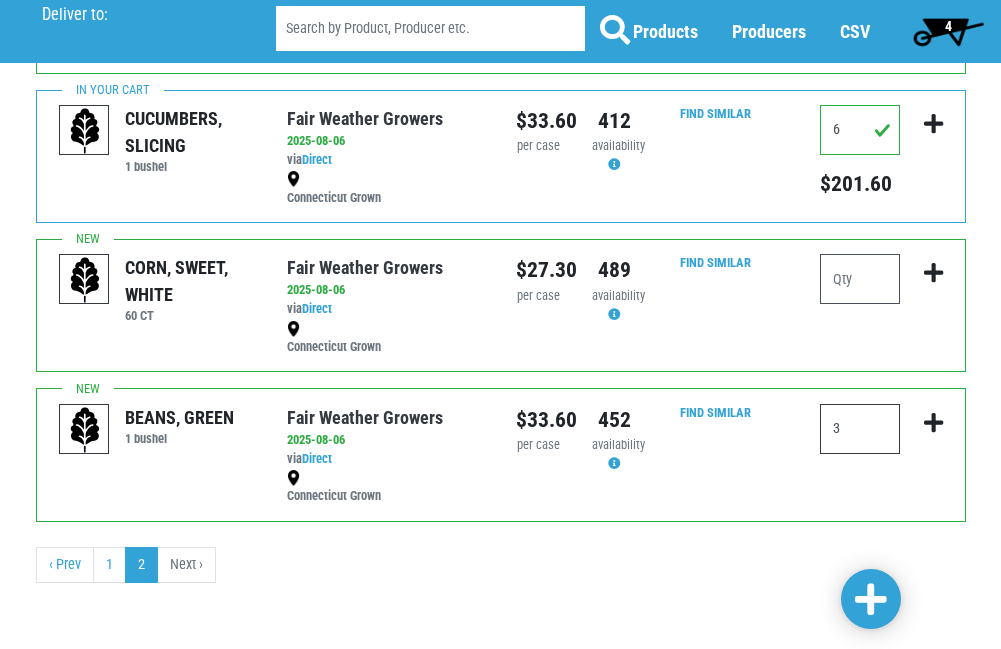type on "3" 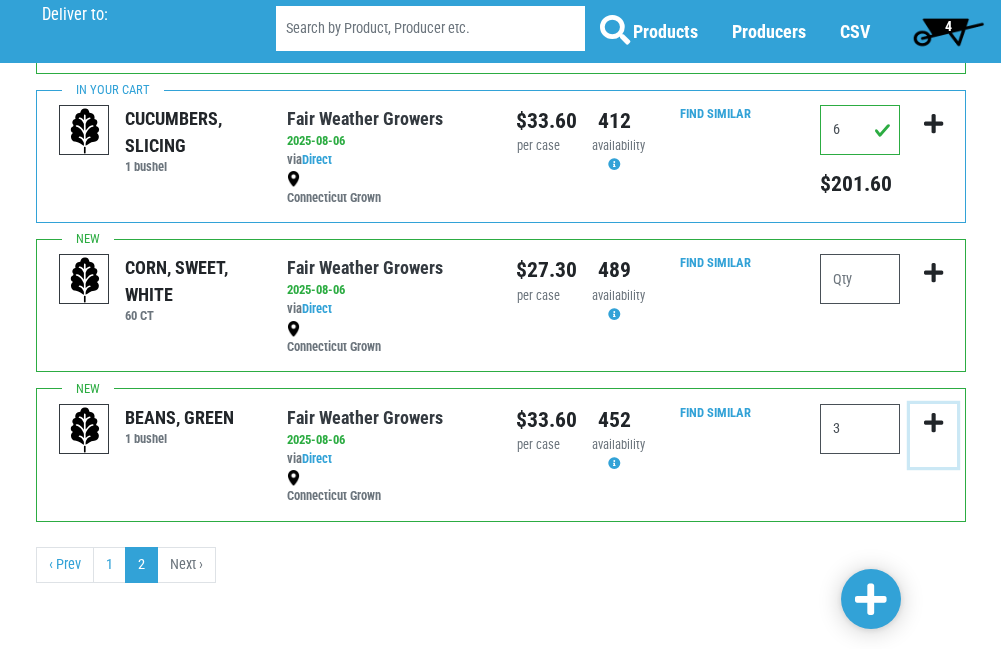 click at bounding box center [933, 423] 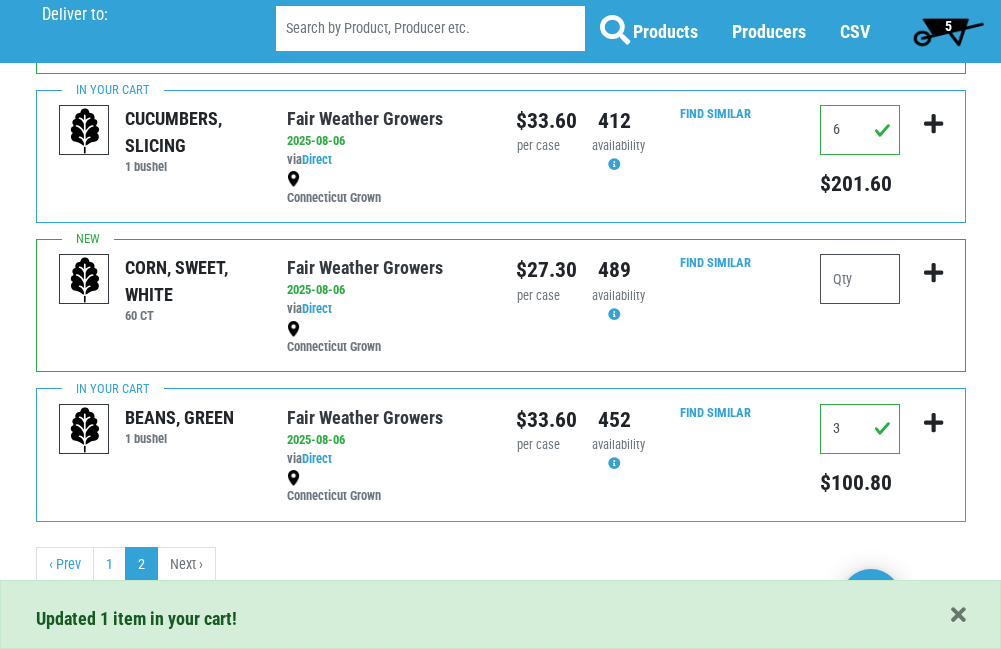 click on "Next ›" at bounding box center [187, 565] 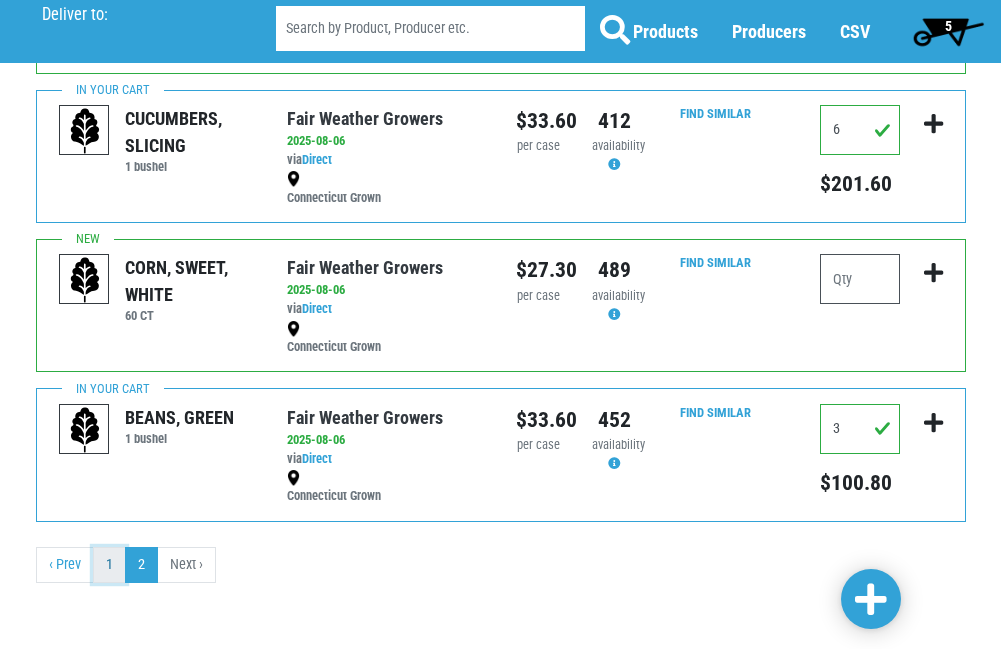 click on "1" at bounding box center (109, 565) 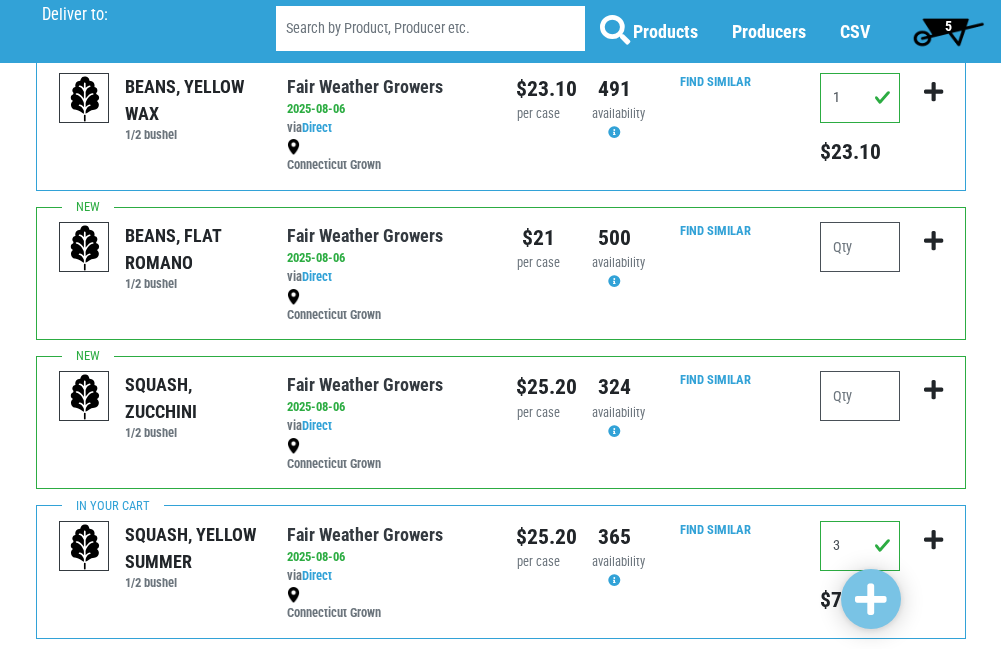 scroll, scrollTop: 2000, scrollLeft: 0, axis: vertical 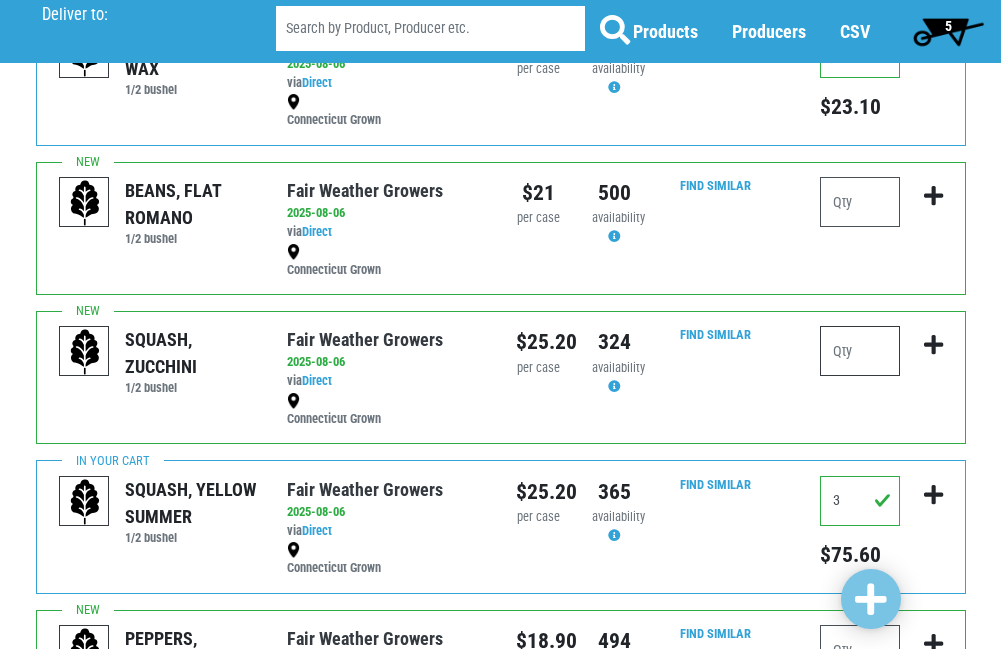 click at bounding box center (860, 351) 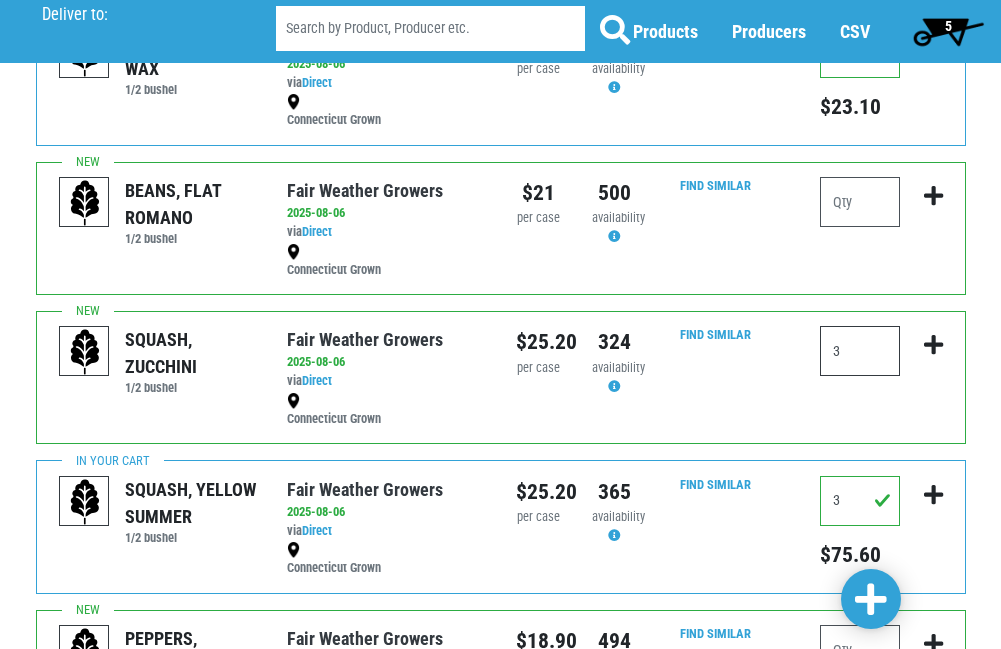 type on "3" 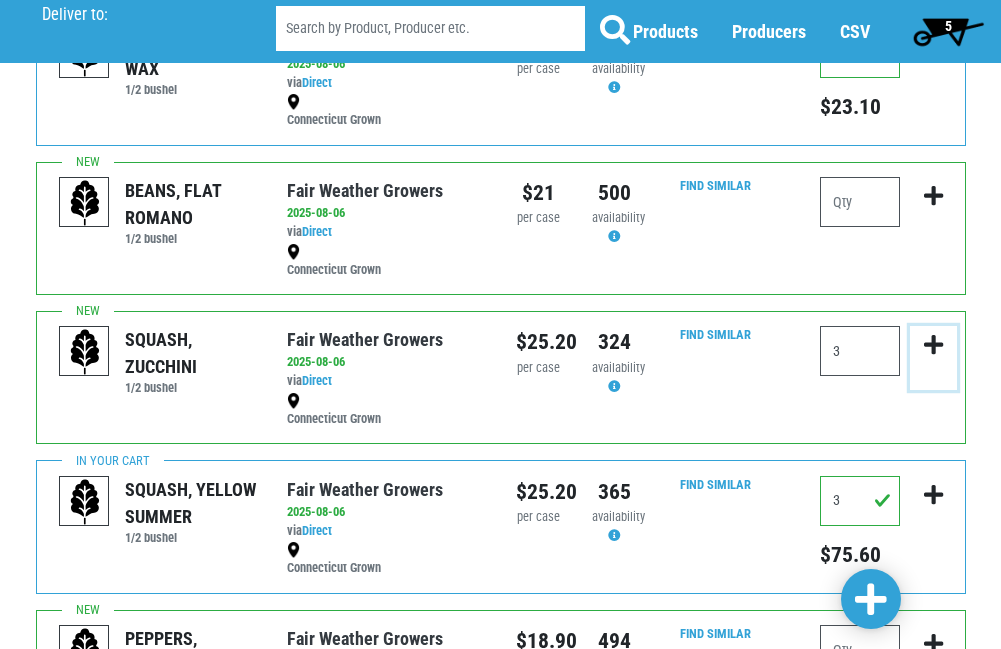 click at bounding box center [933, 345] 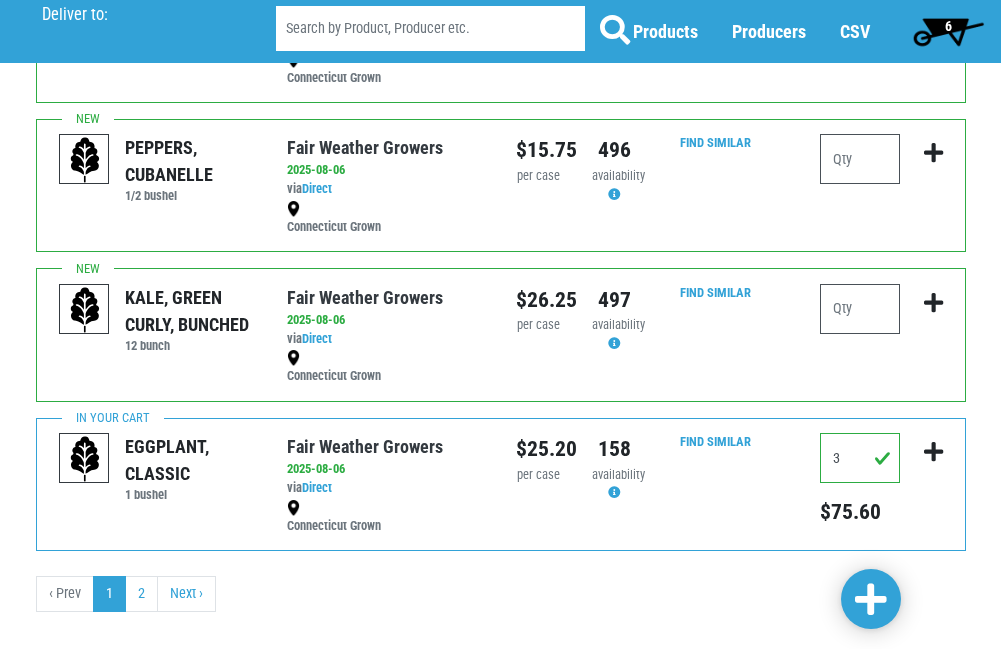 scroll, scrollTop: 2669, scrollLeft: 0, axis: vertical 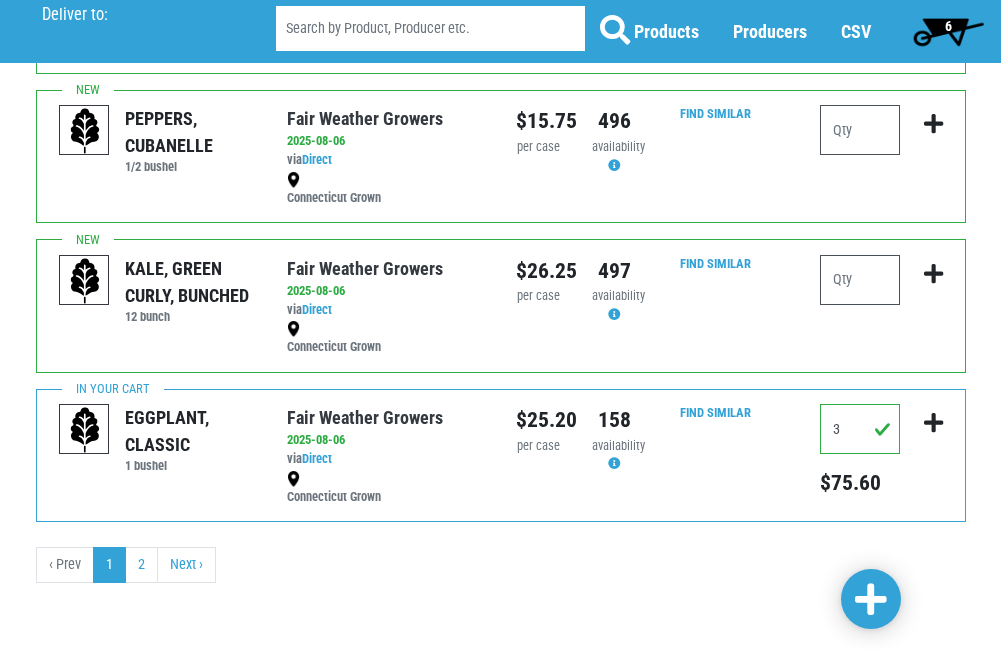 click on "6" at bounding box center (948, 26) 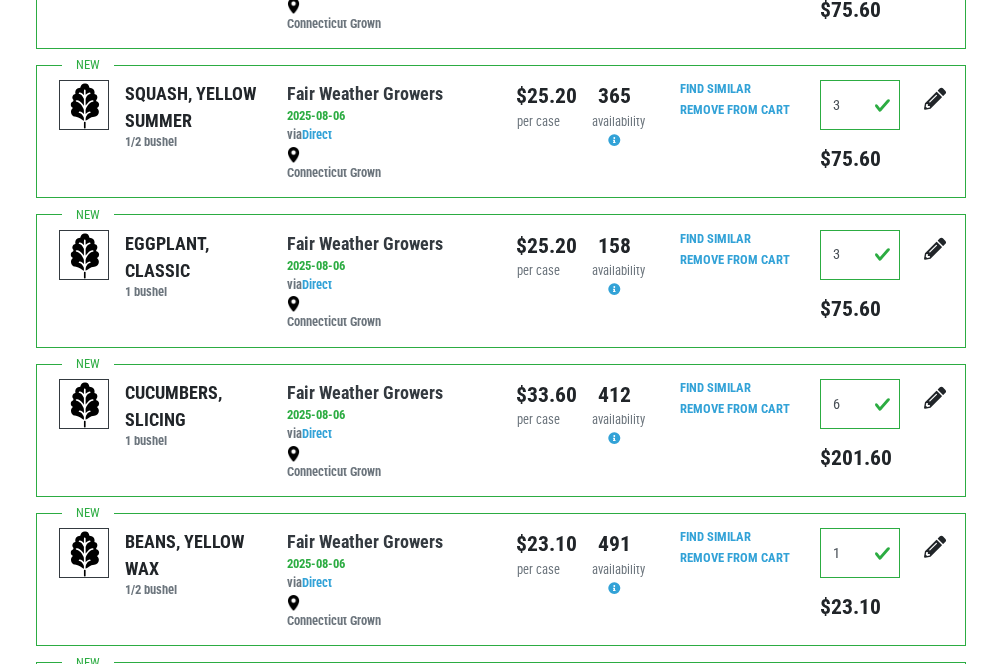 scroll, scrollTop: 500, scrollLeft: 0, axis: vertical 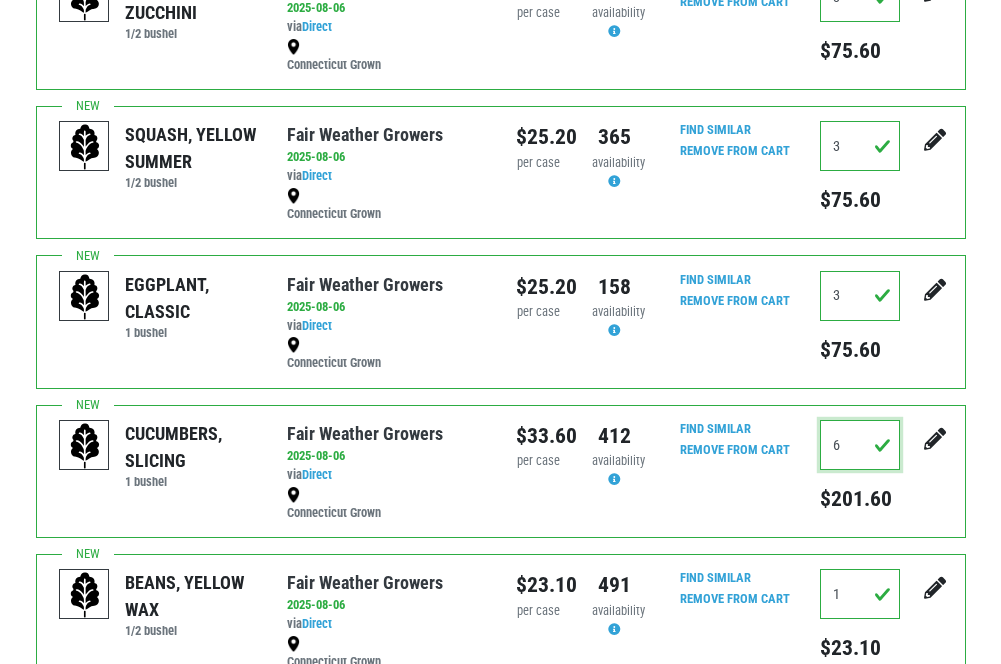 click on "6" at bounding box center (860, 445) 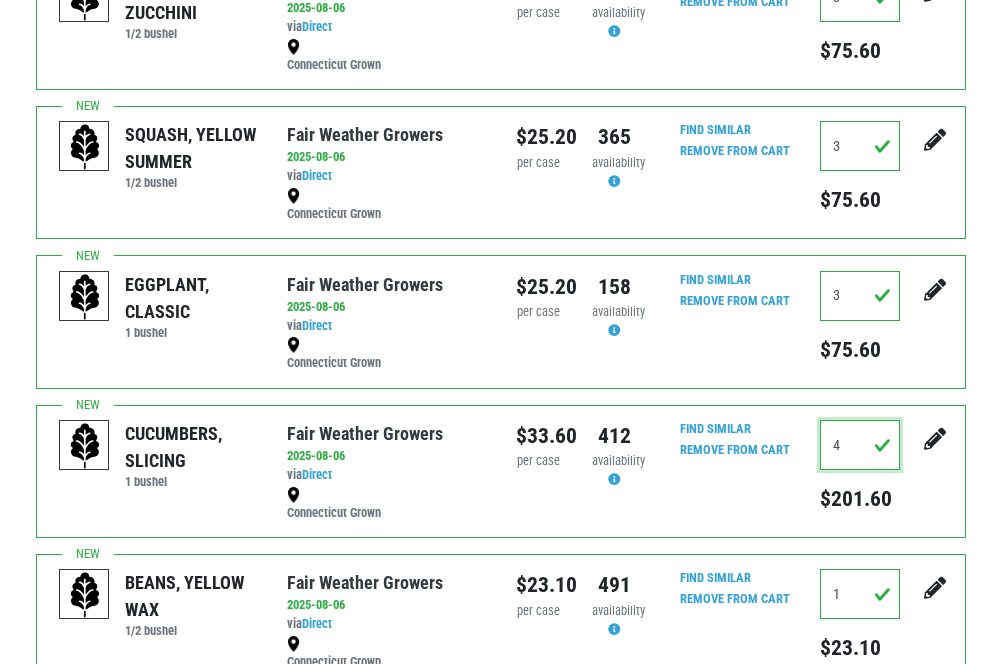 click on "4" at bounding box center [860, 445] 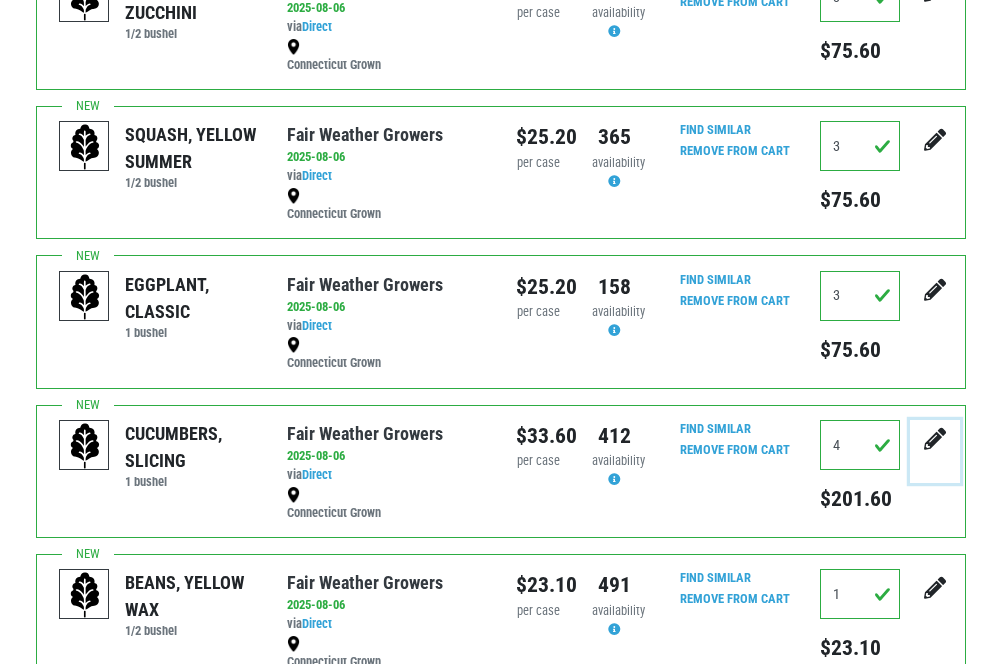 click at bounding box center (935, -9) 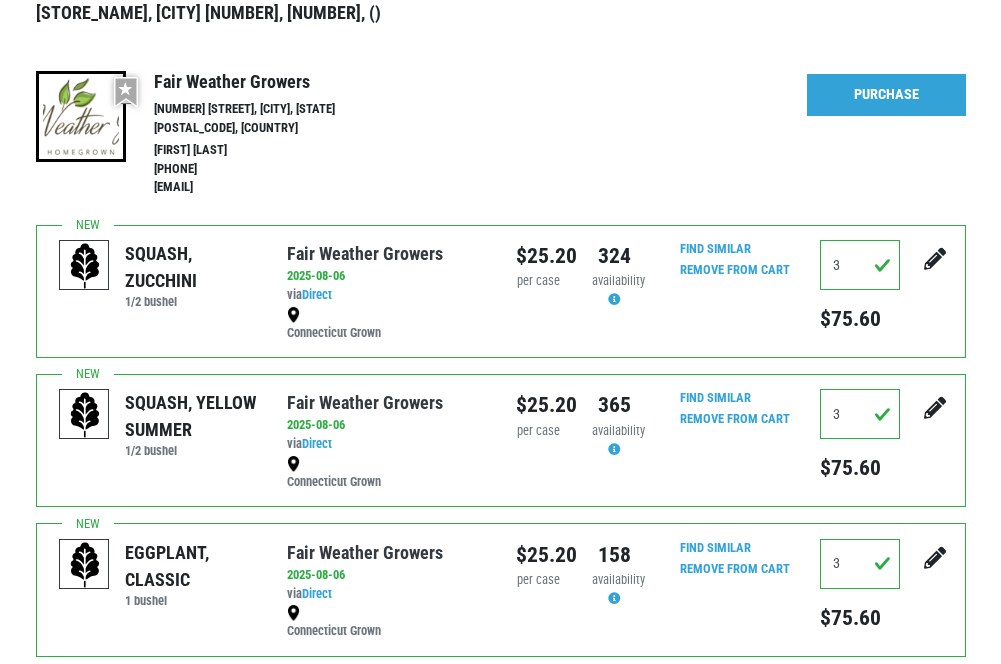 scroll, scrollTop: 0, scrollLeft: 0, axis: both 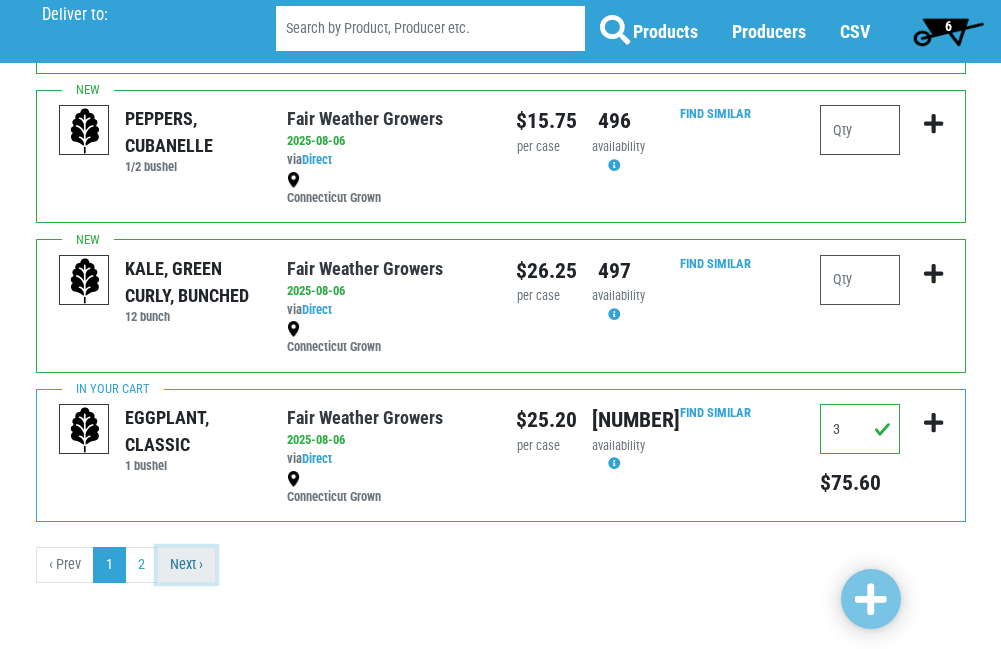 click on "Next ›" at bounding box center [186, 565] 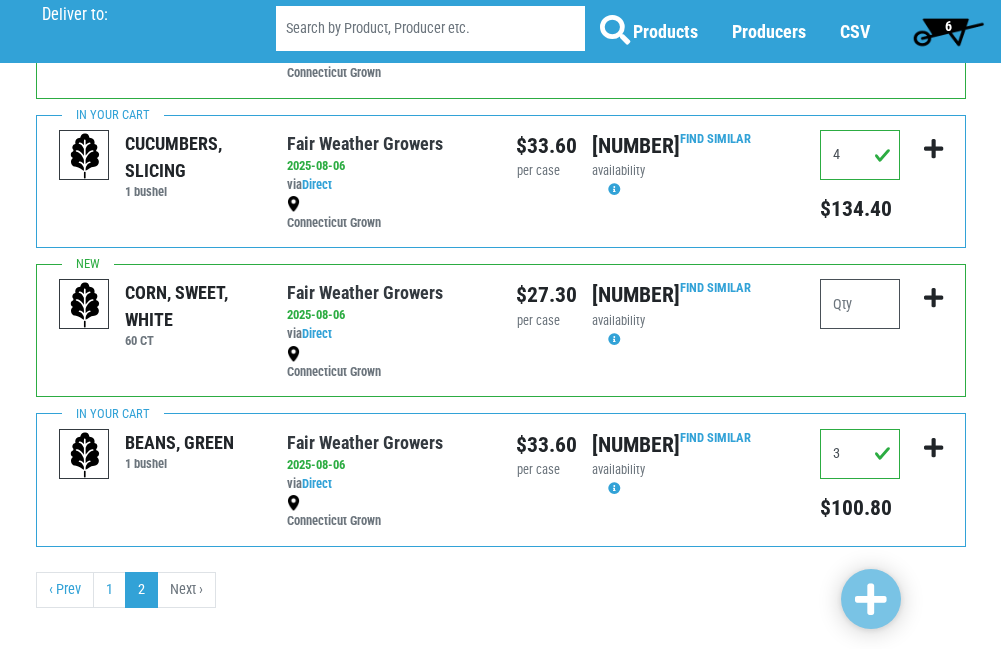 scroll, scrollTop: 280, scrollLeft: 0, axis: vertical 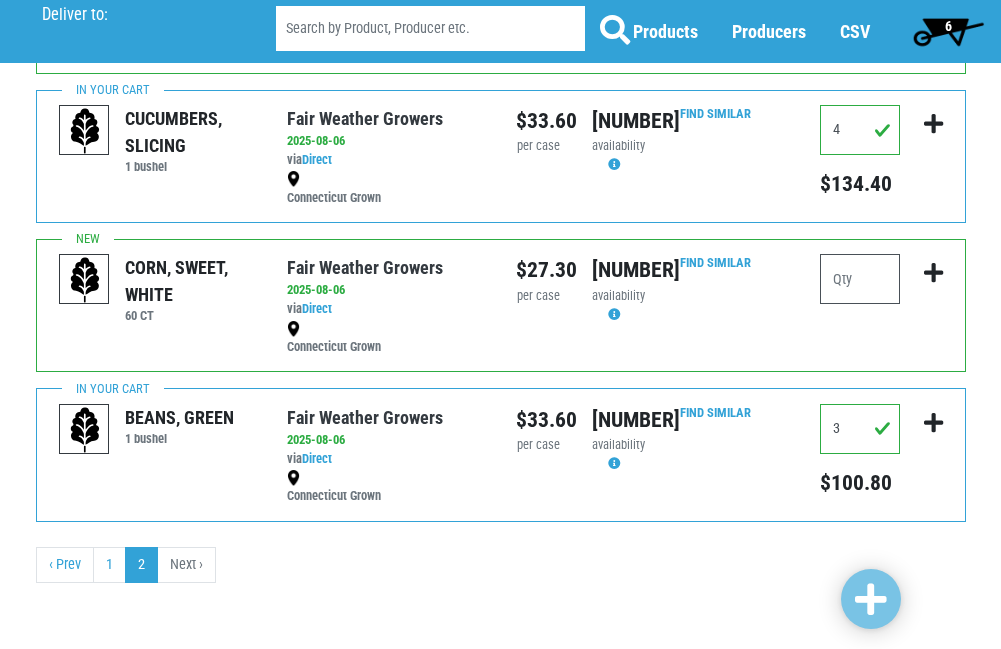 click on "Next ›" at bounding box center (187, 565) 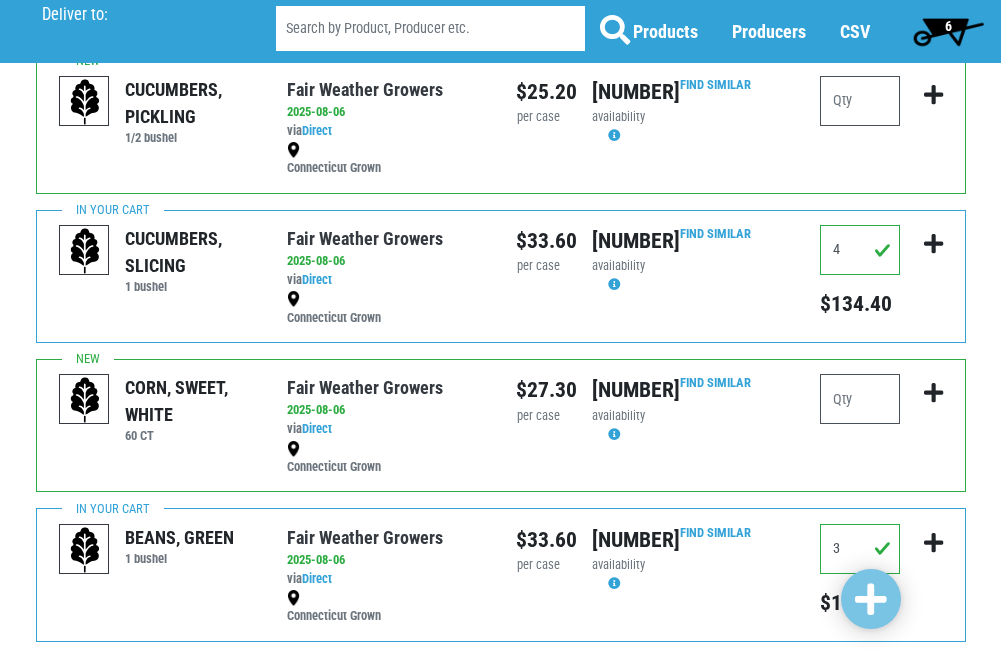 scroll, scrollTop: 0, scrollLeft: 0, axis: both 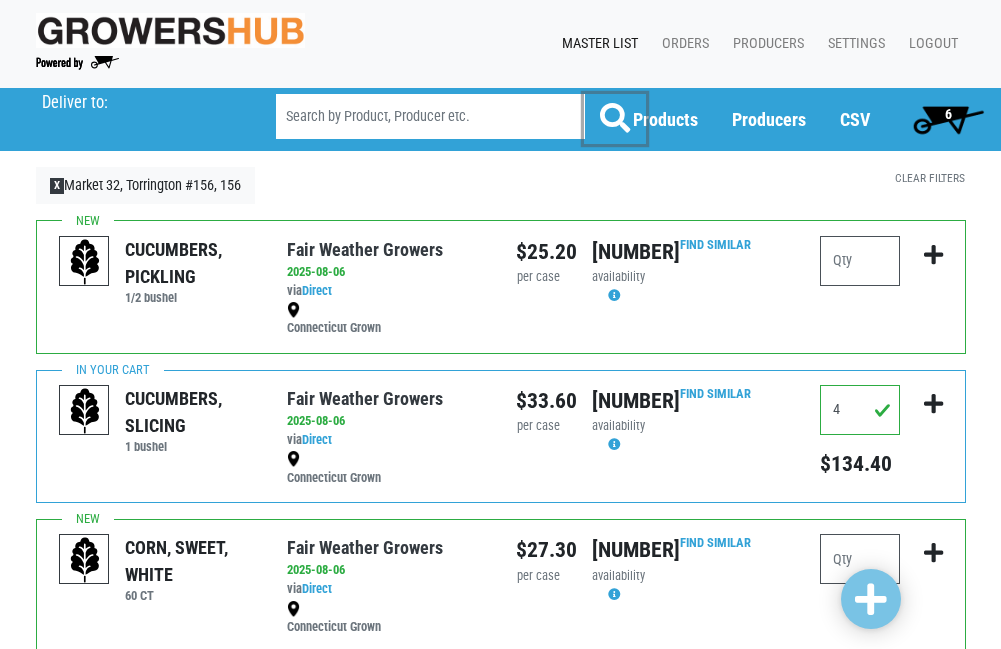click at bounding box center (615, 118) 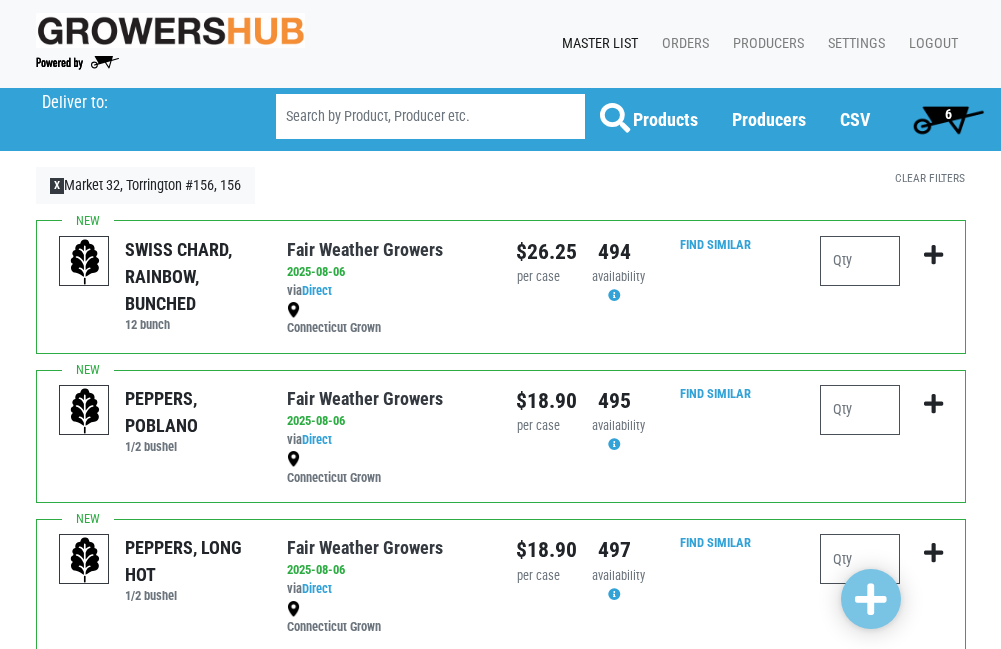 scroll, scrollTop: 0, scrollLeft: 0, axis: both 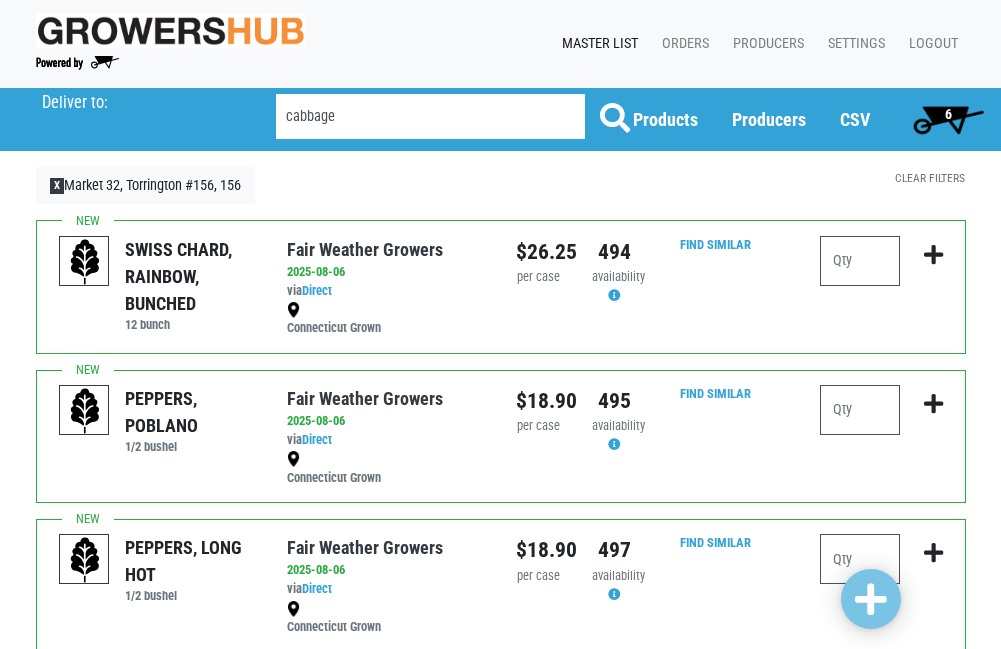 type on "cabbage" 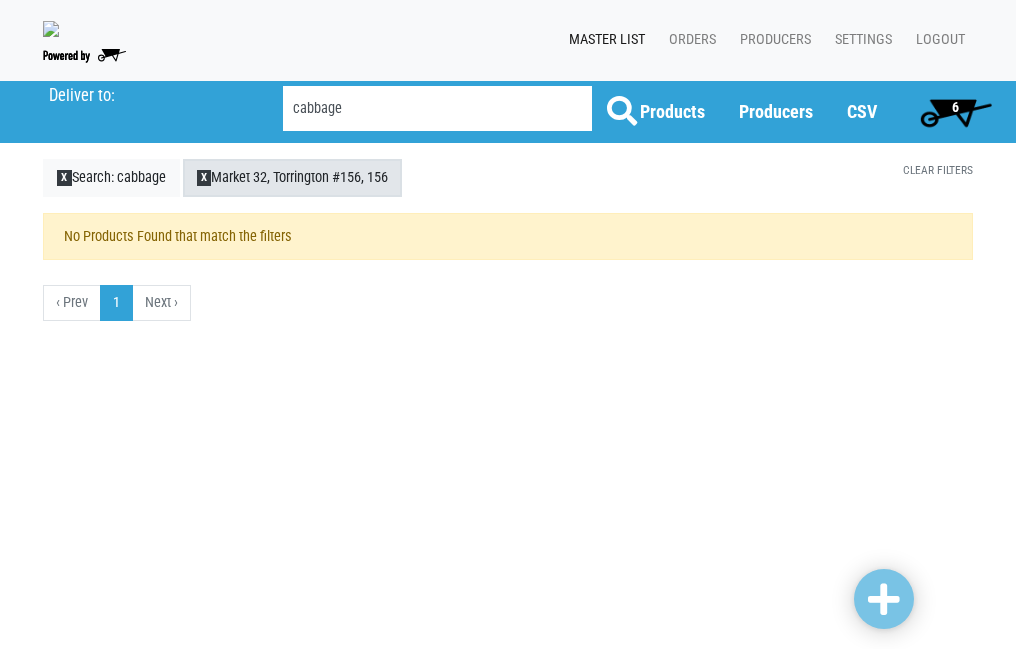 scroll, scrollTop: 0, scrollLeft: 0, axis: both 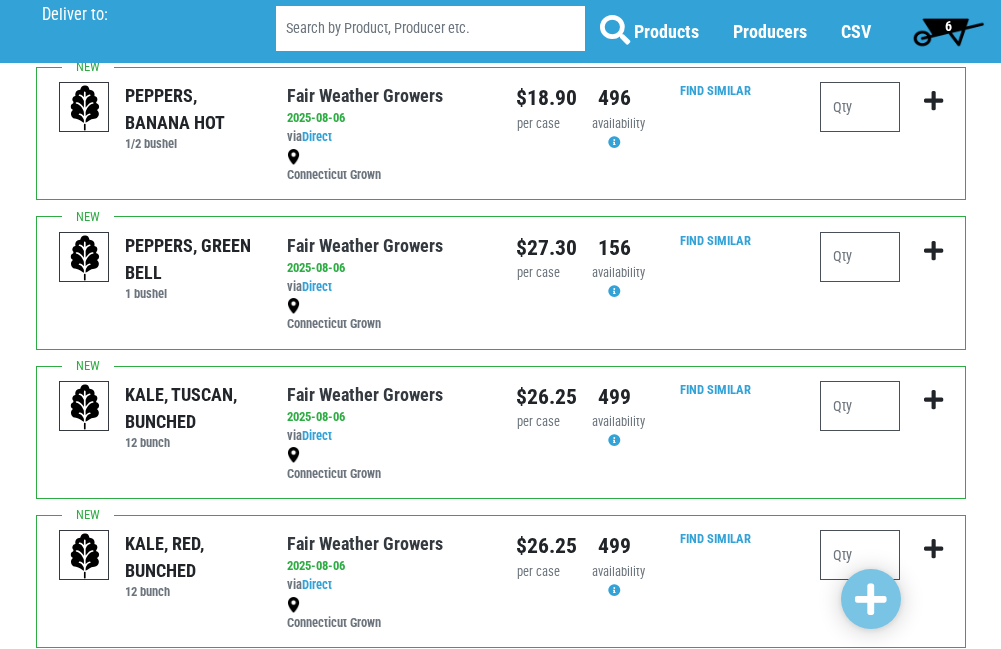 click on "6" at bounding box center (948, 26) 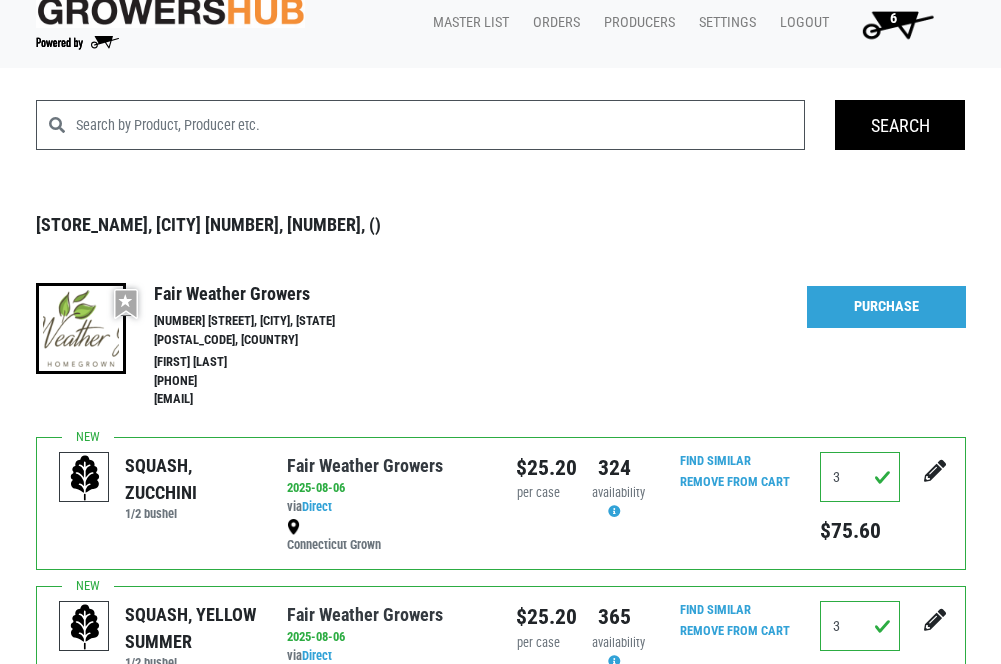 scroll, scrollTop: 0, scrollLeft: 0, axis: both 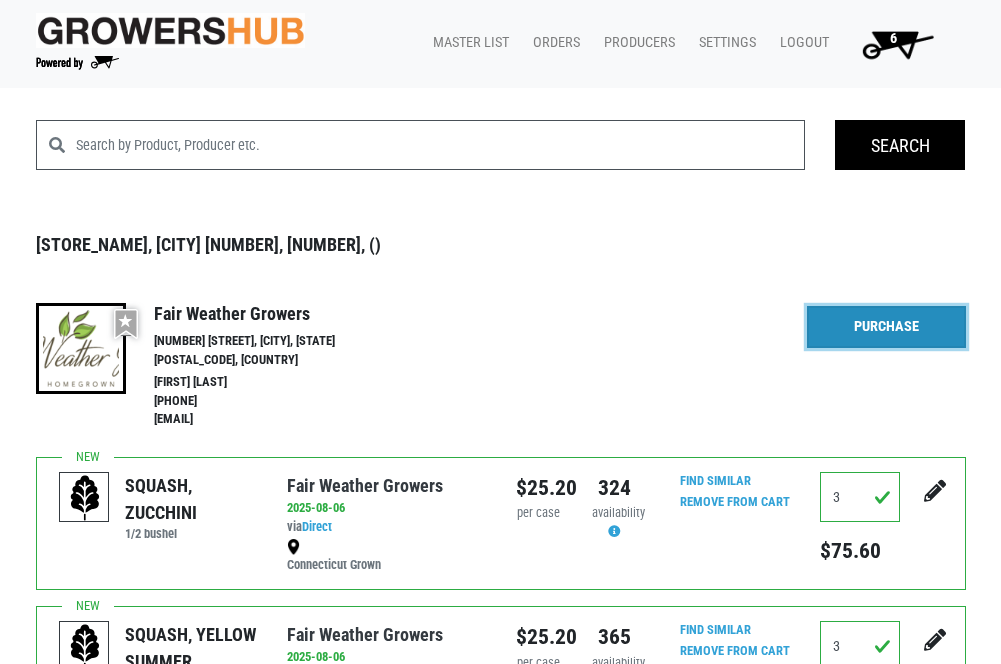 click on "Purchase" at bounding box center [886, 327] 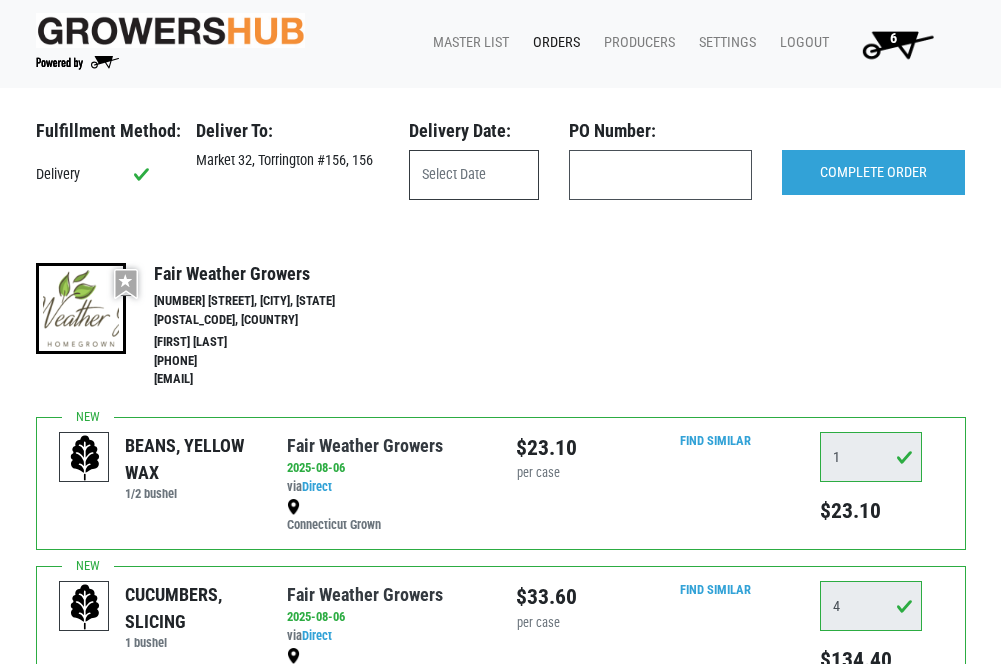 click at bounding box center [474, 175] 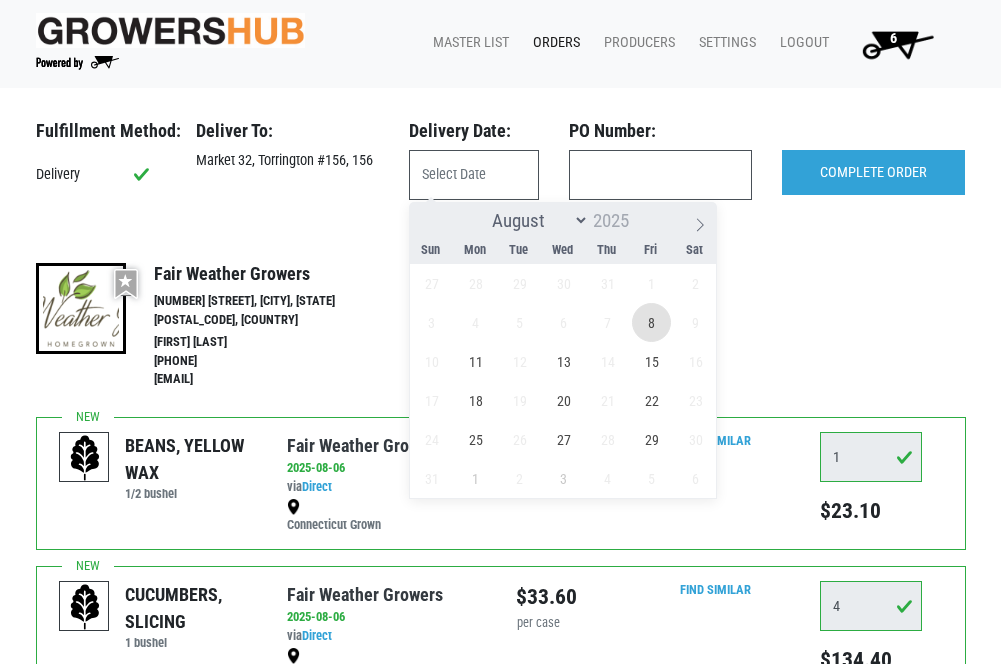 click on "8" at bounding box center (651, 322) 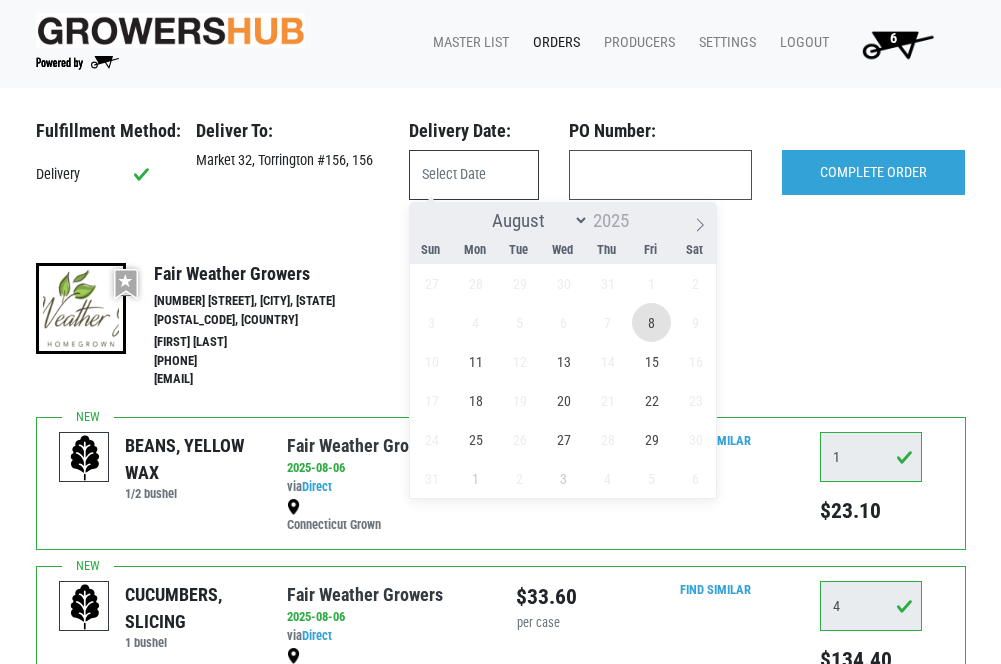 type on "2025-08-08" 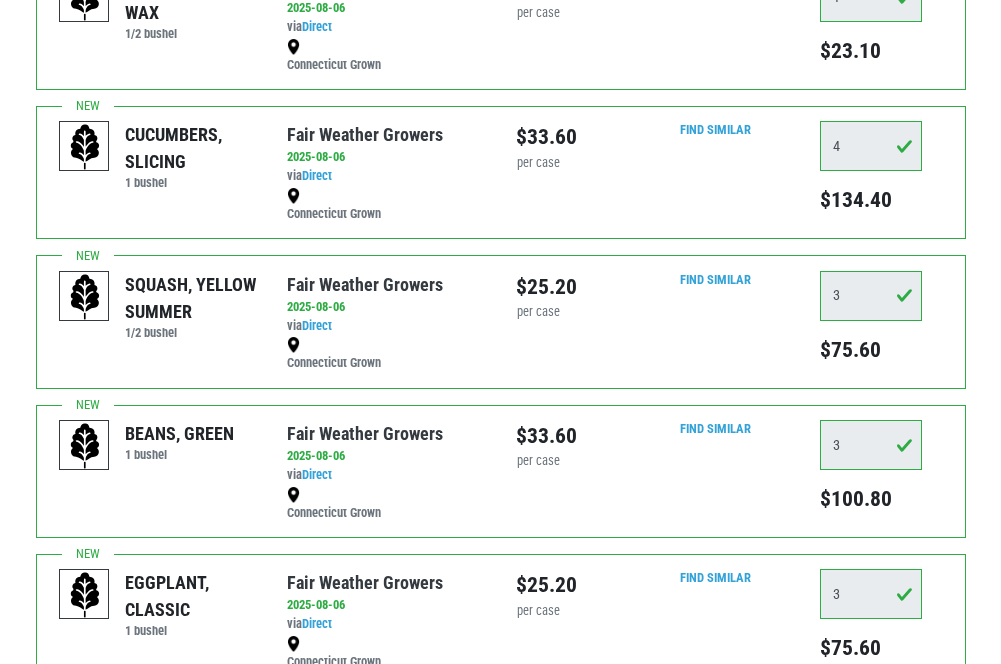 scroll, scrollTop: 0, scrollLeft: 0, axis: both 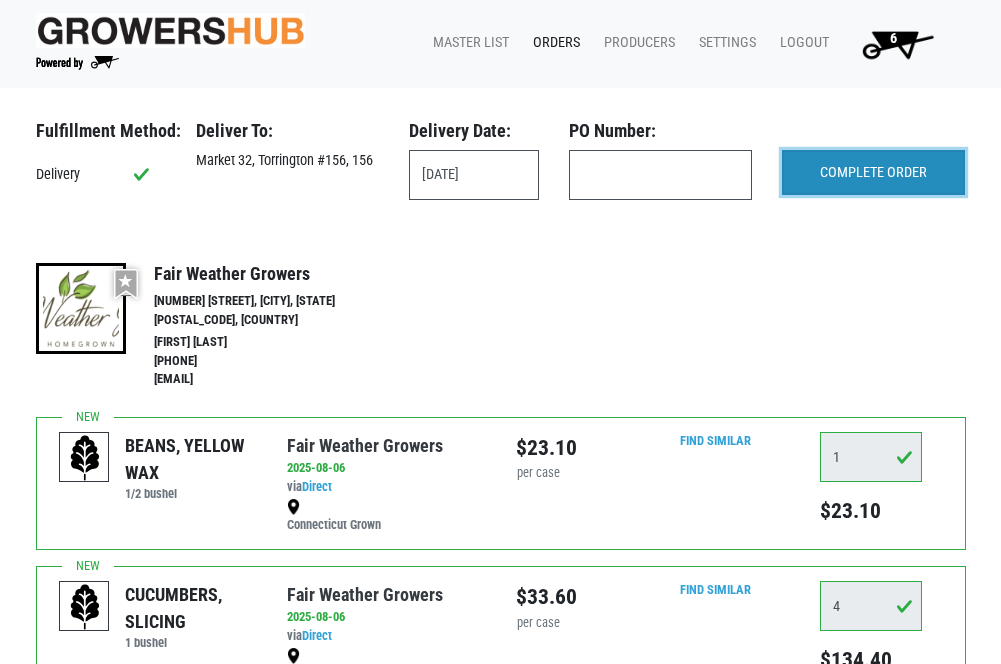 click on "COMPLETE ORDER" at bounding box center [873, 173] 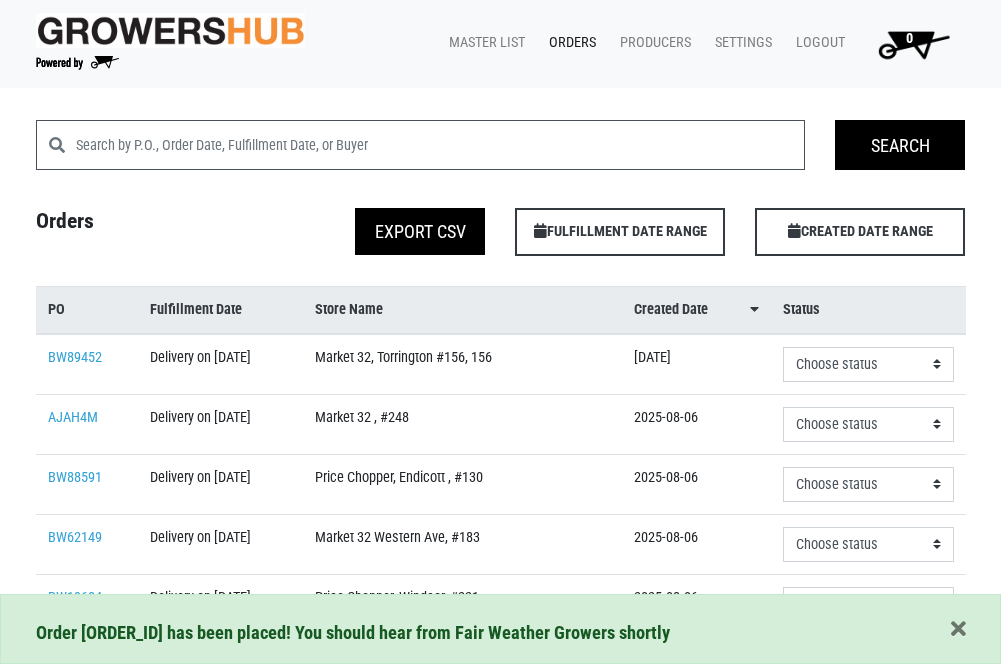 scroll, scrollTop: 0, scrollLeft: 0, axis: both 